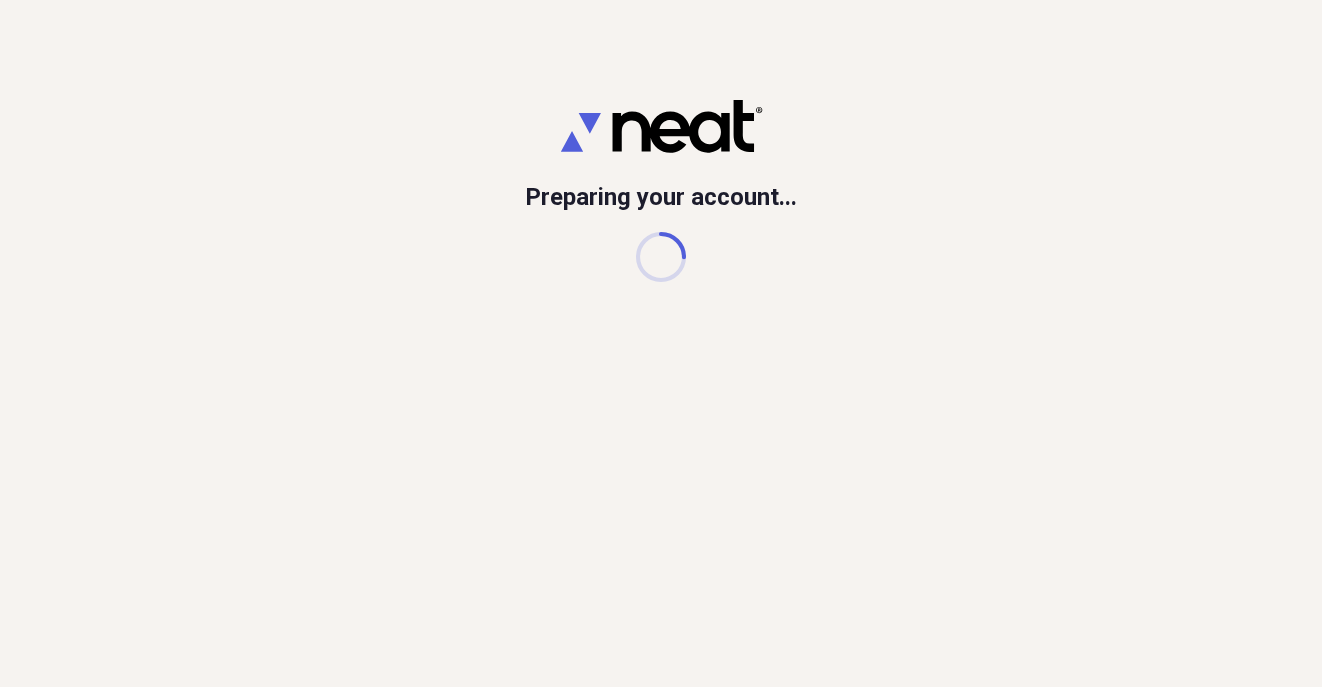 scroll, scrollTop: 0, scrollLeft: 0, axis: both 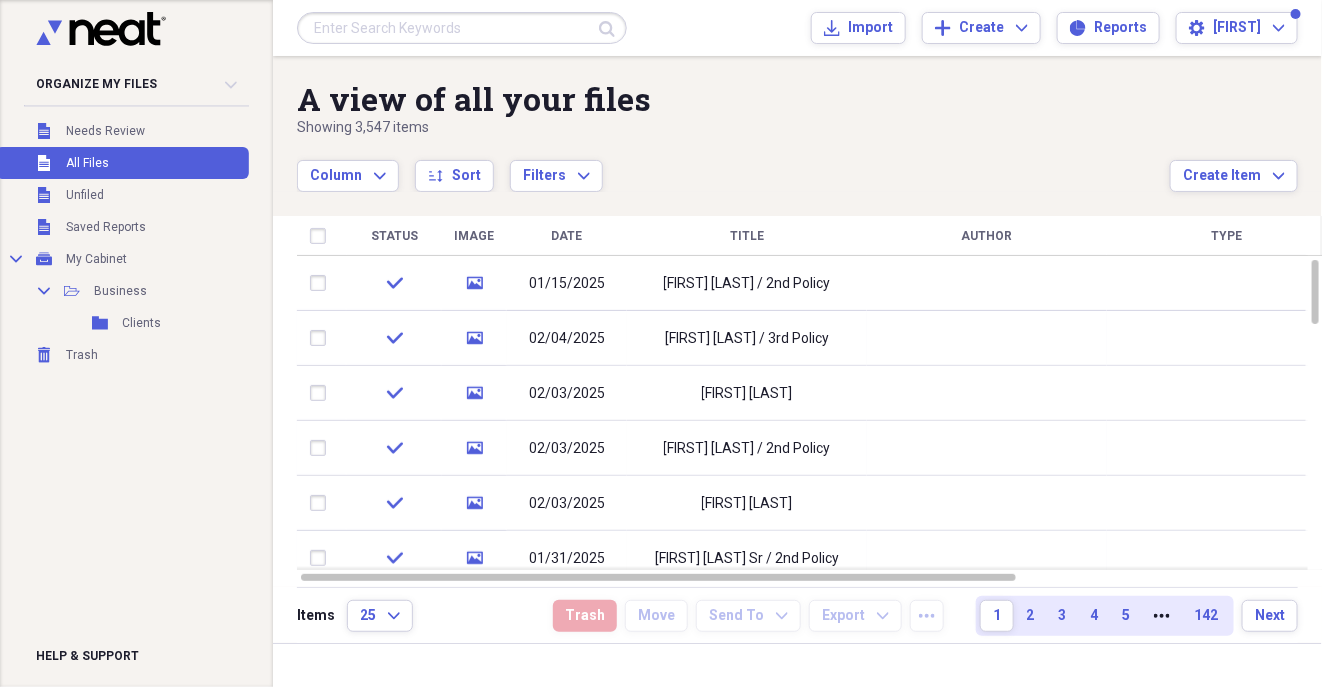 click at bounding box center [462, 28] 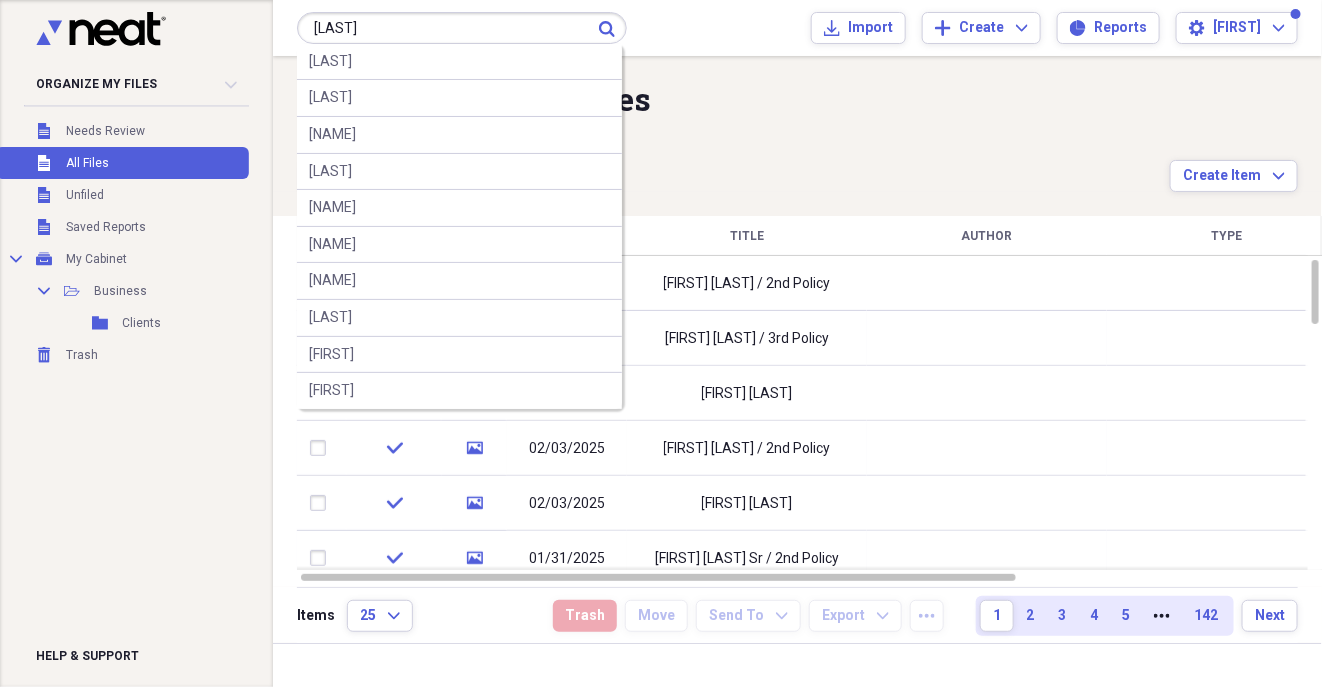 type on "[LAST]" 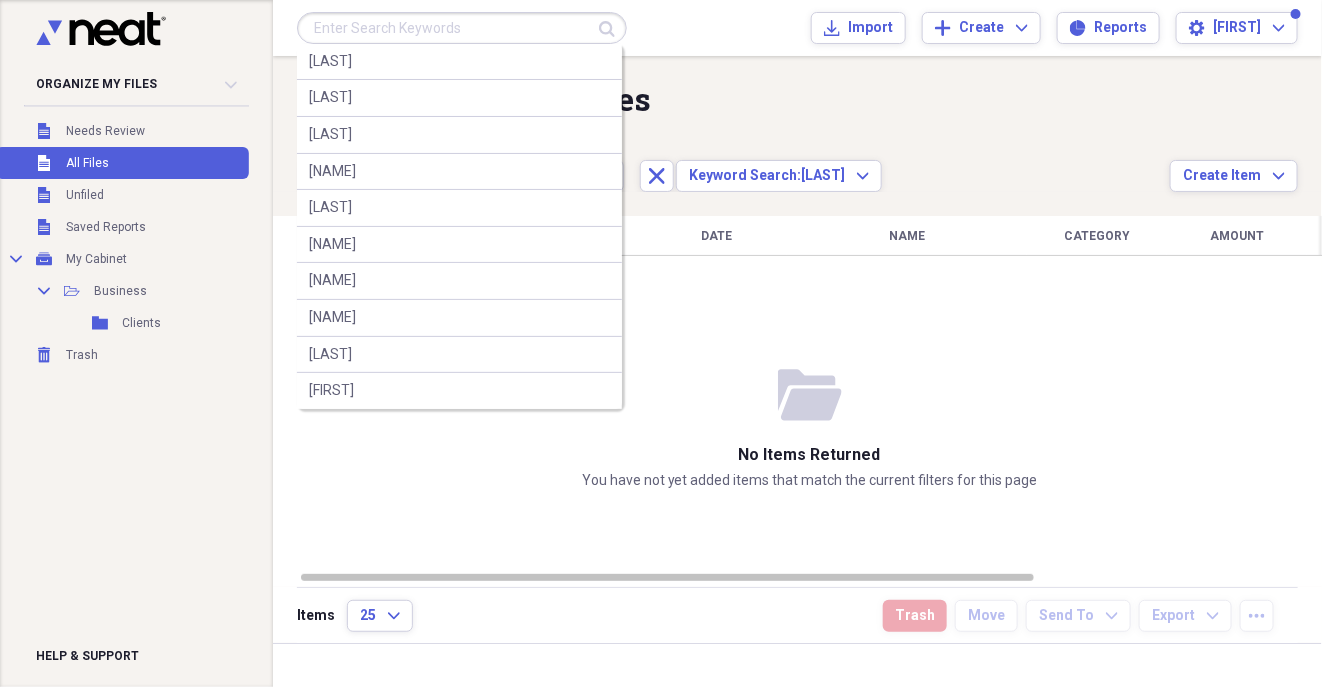 click at bounding box center (462, 28) 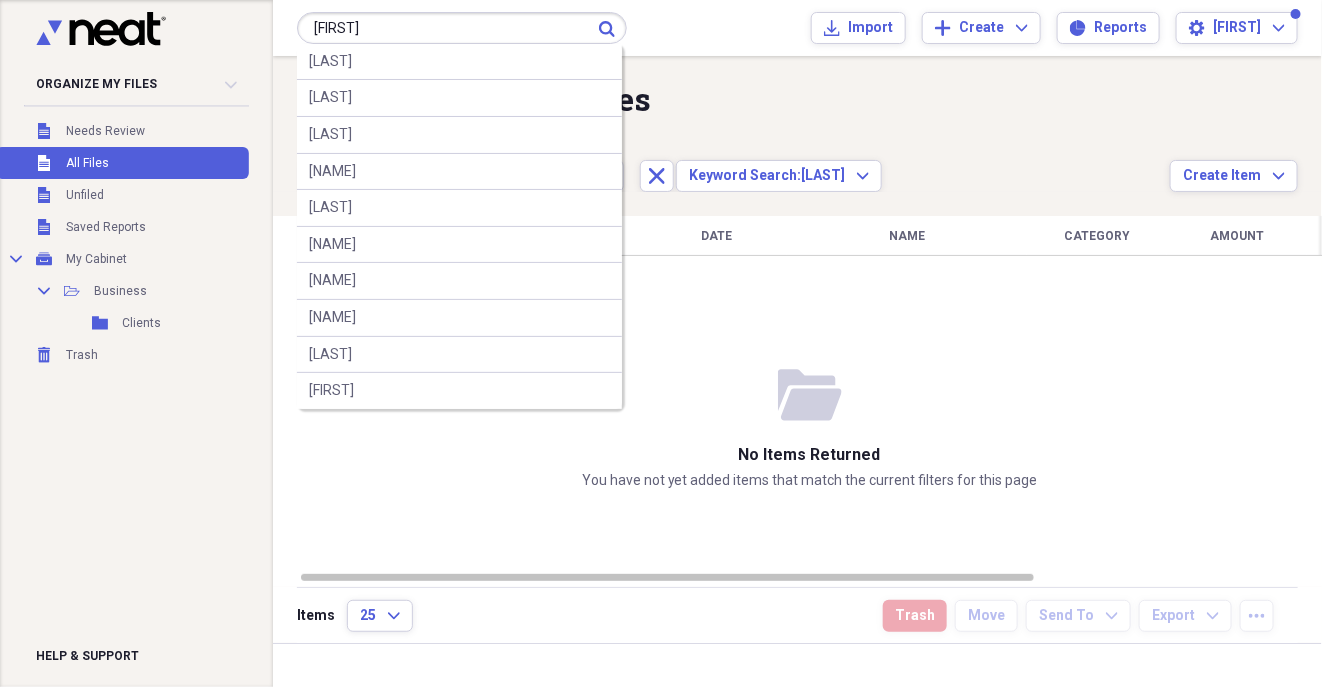 type on "[FIRST]" 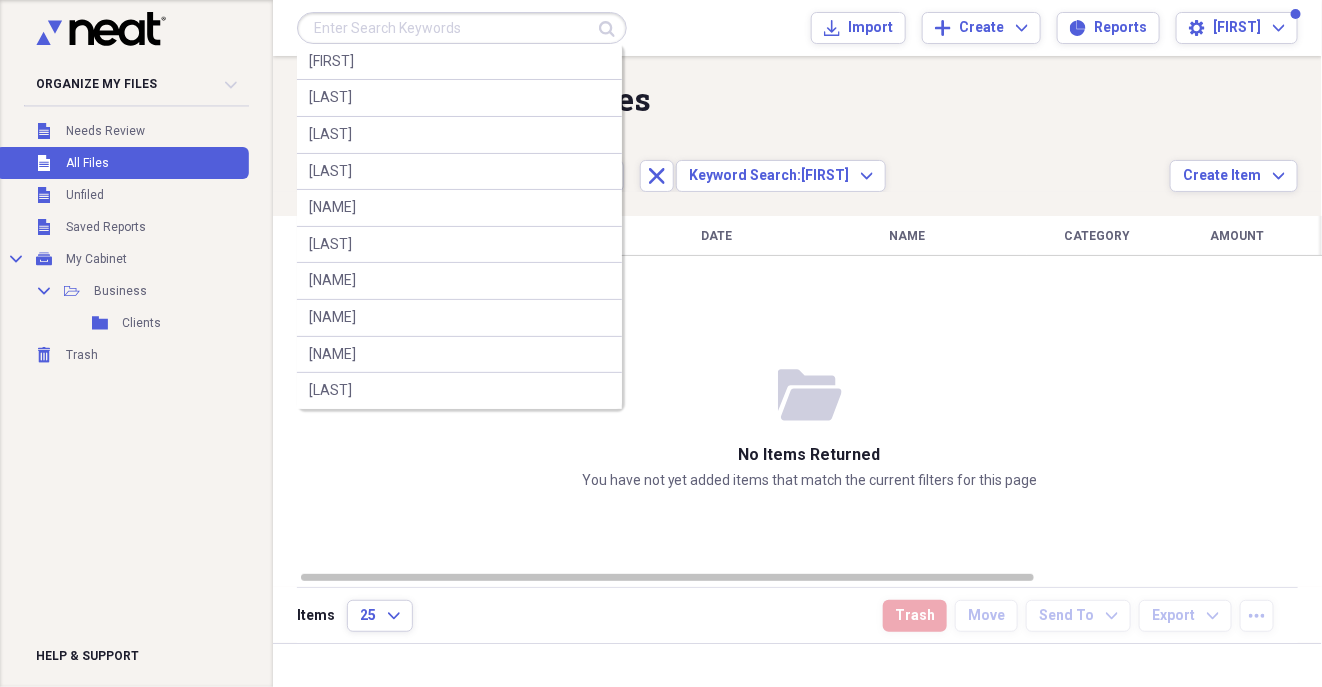 click at bounding box center (462, 28) 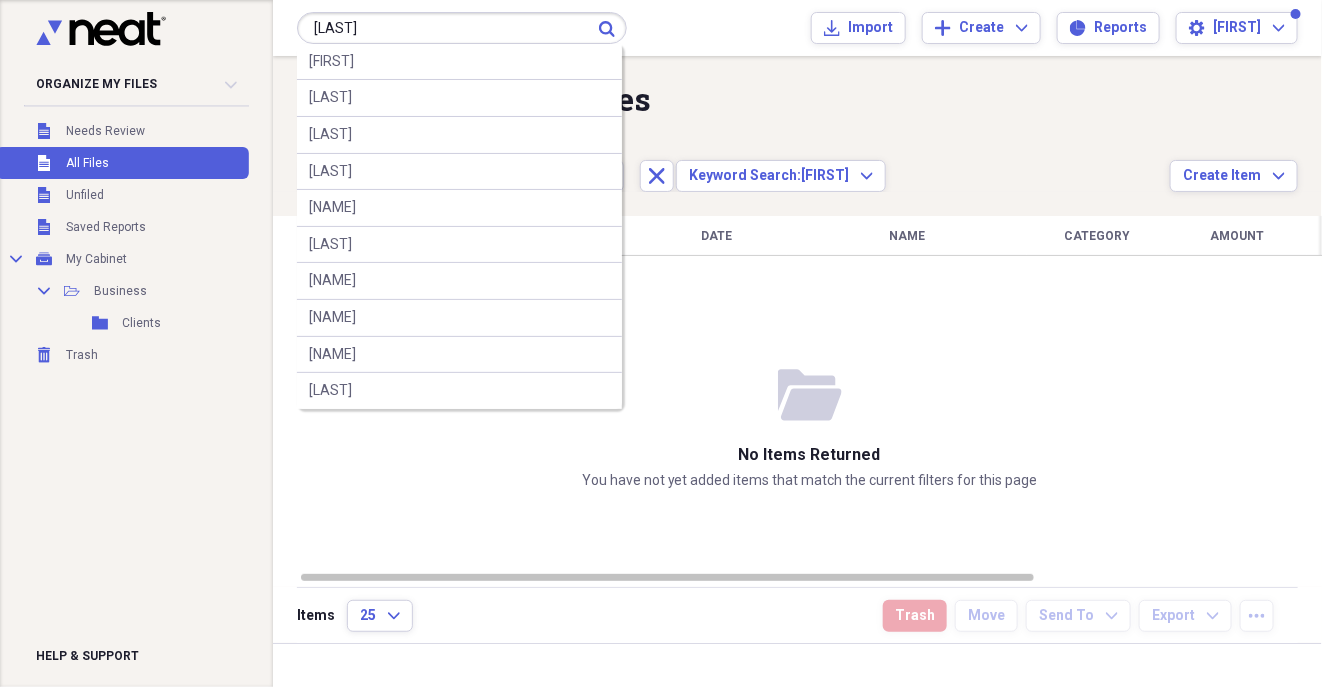 type on "[LAST]" 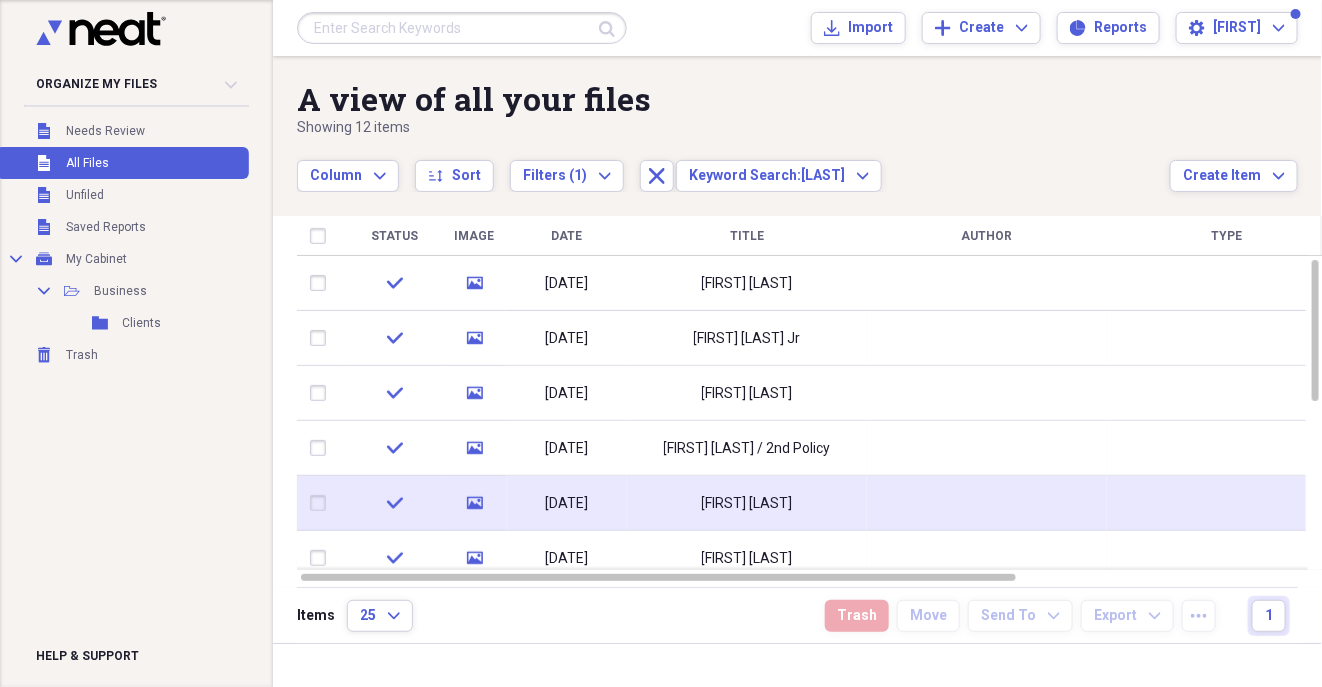 click on "[FIRST] [LAST]" at bounding box center [747, 504] 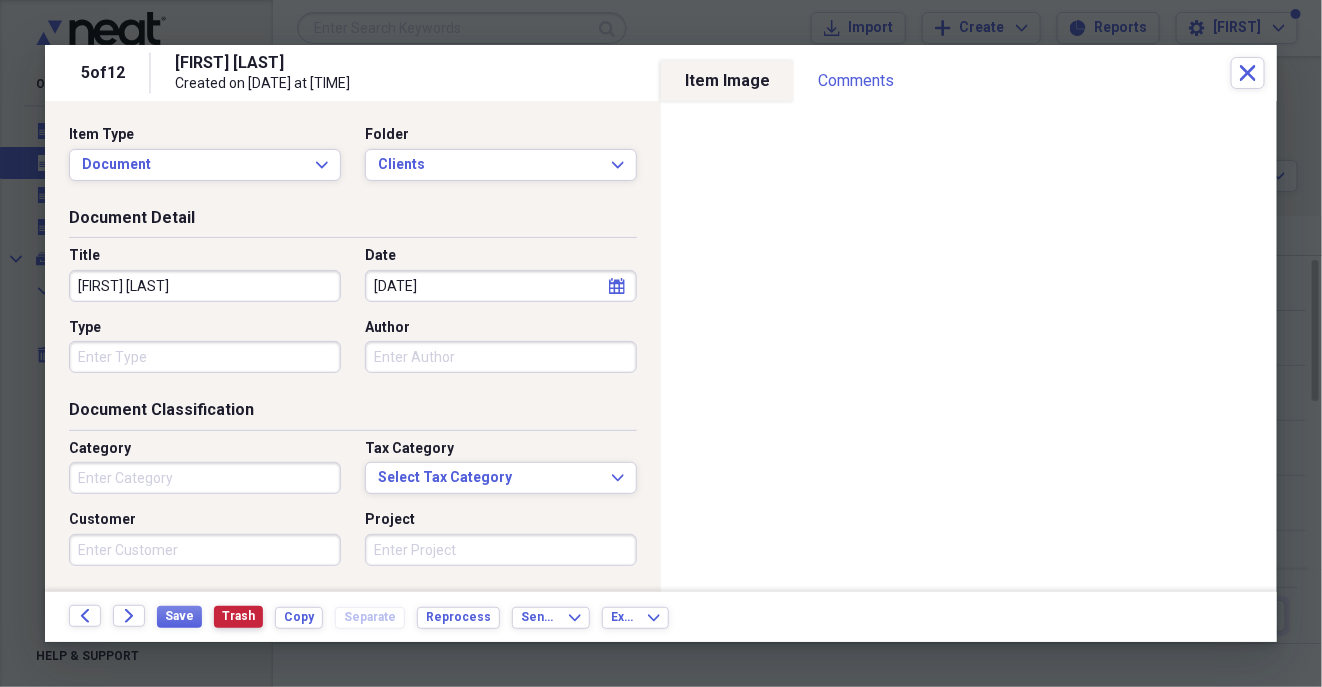 click on "Trash" at bounding box center [238, 616] 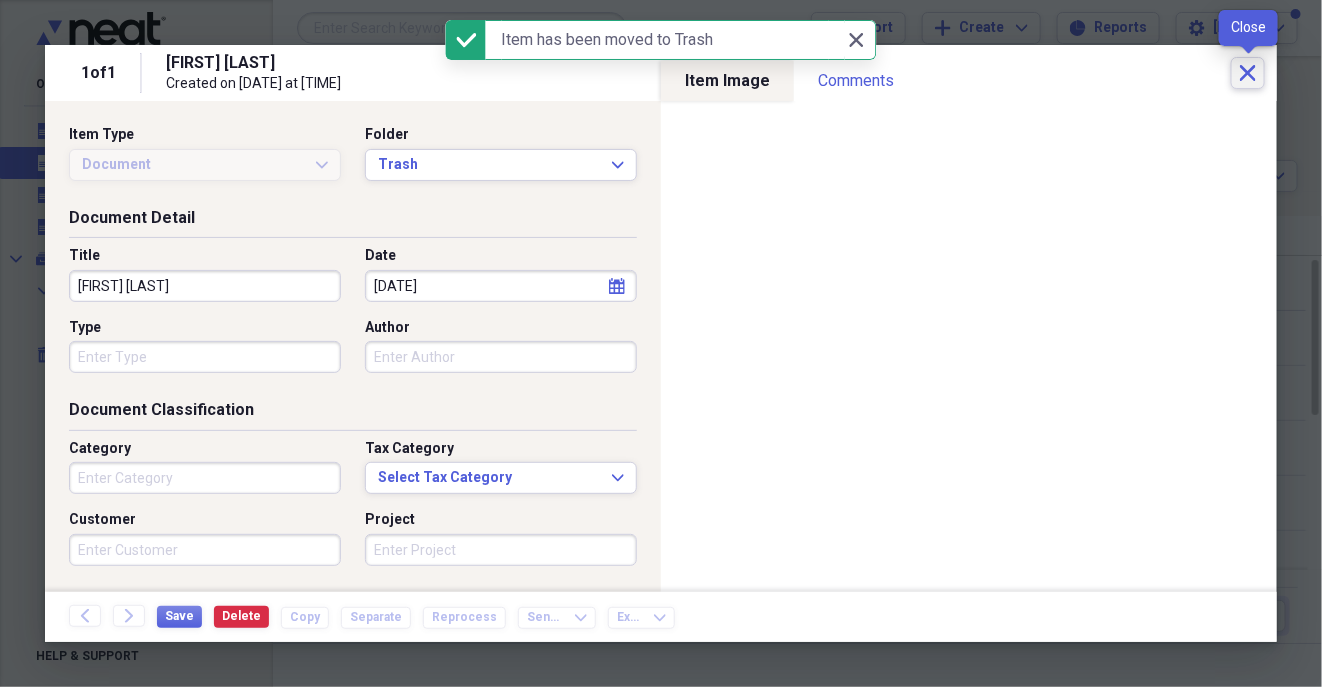 click on "Close" 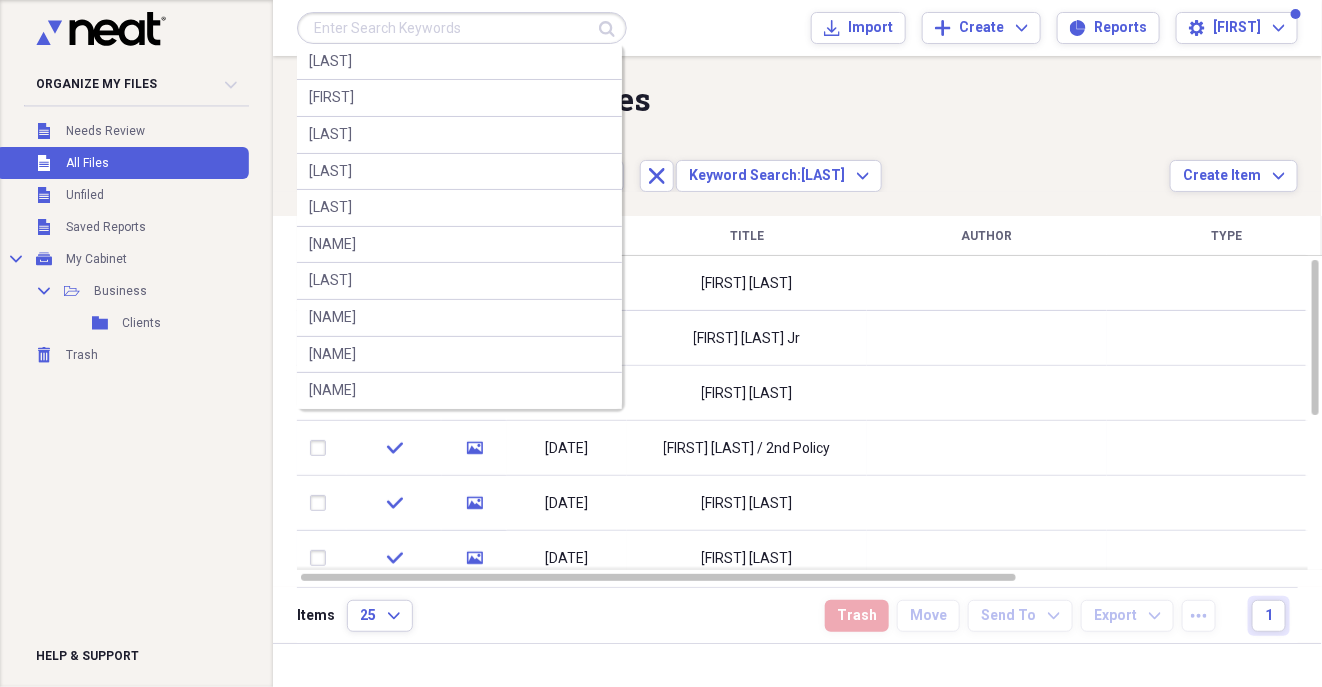 click at bounding box center [462, 28] 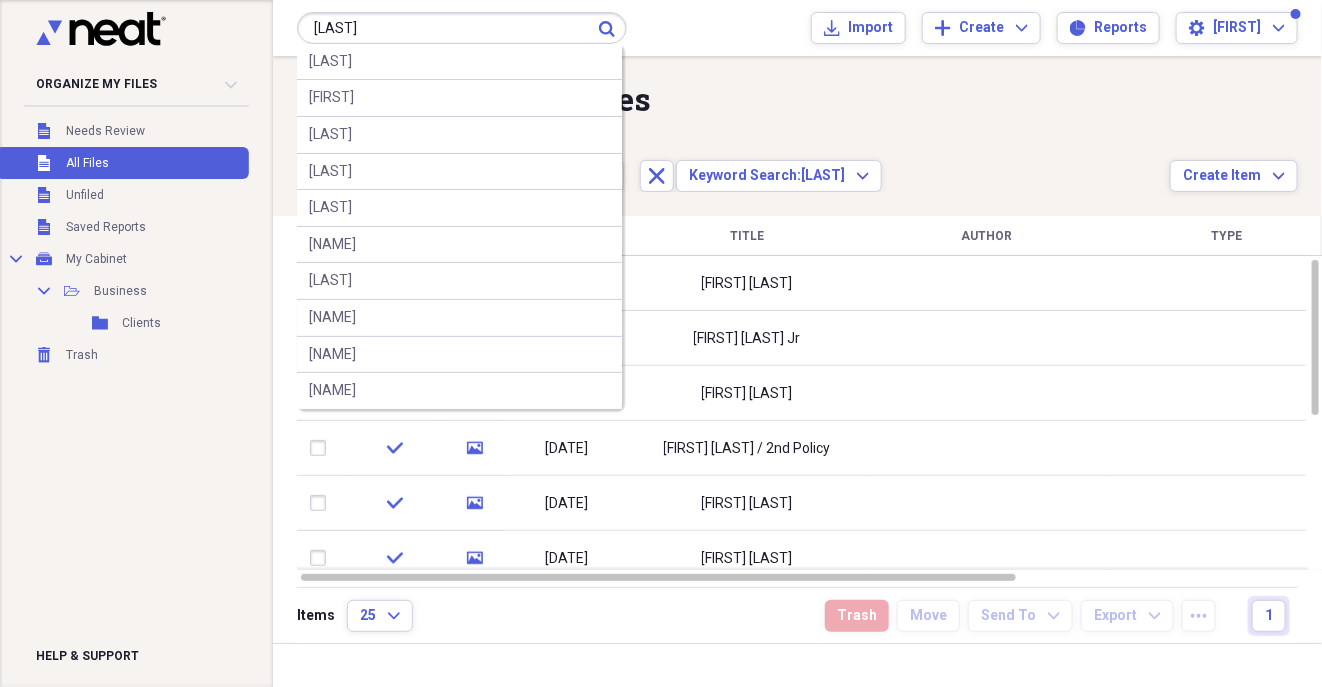type on "[LAST]" 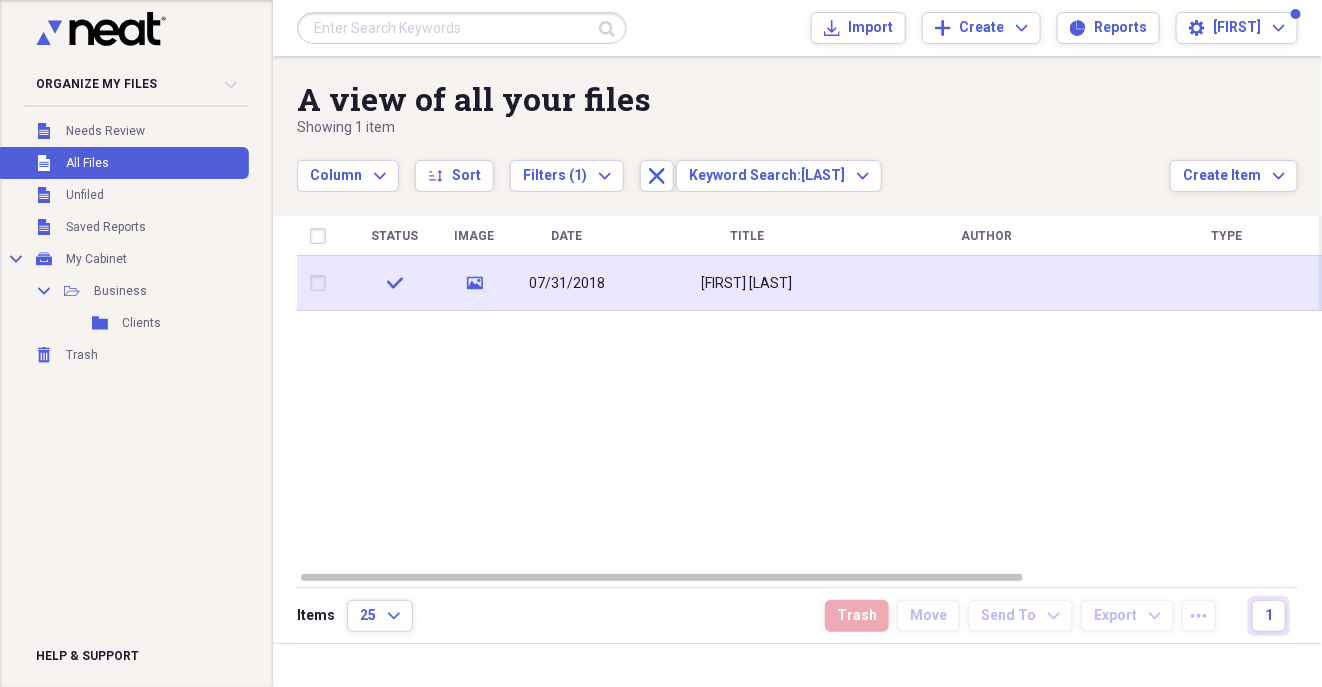 click on "[FIRST] [LAST]" at bounding box center (747, 284) 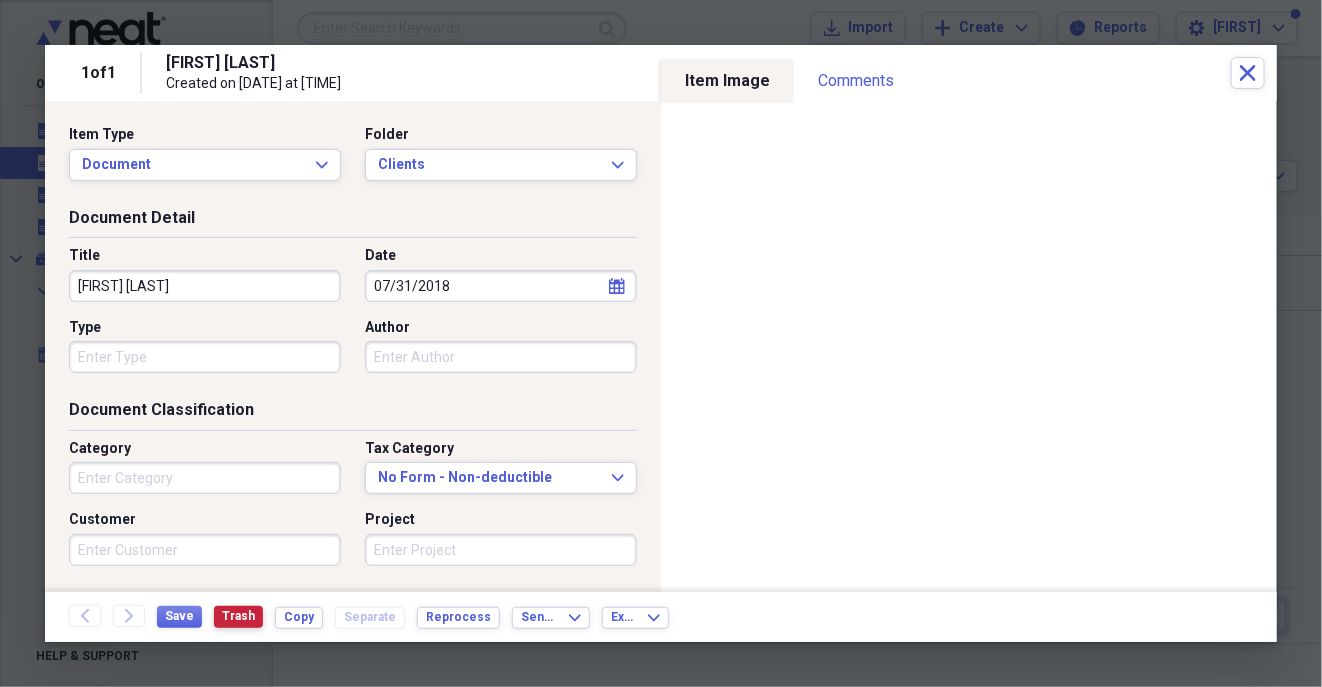 click on "Trash" at bounding box center (238, 616) 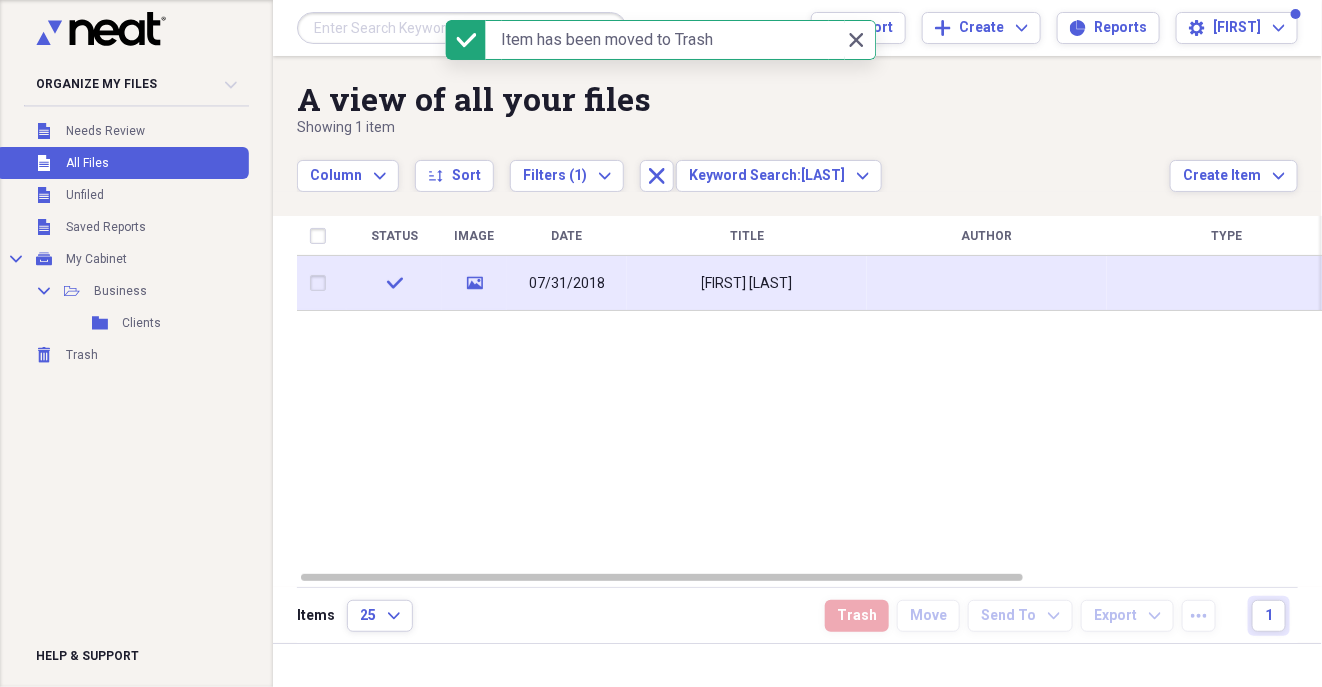click at bounding box center [322, 283] 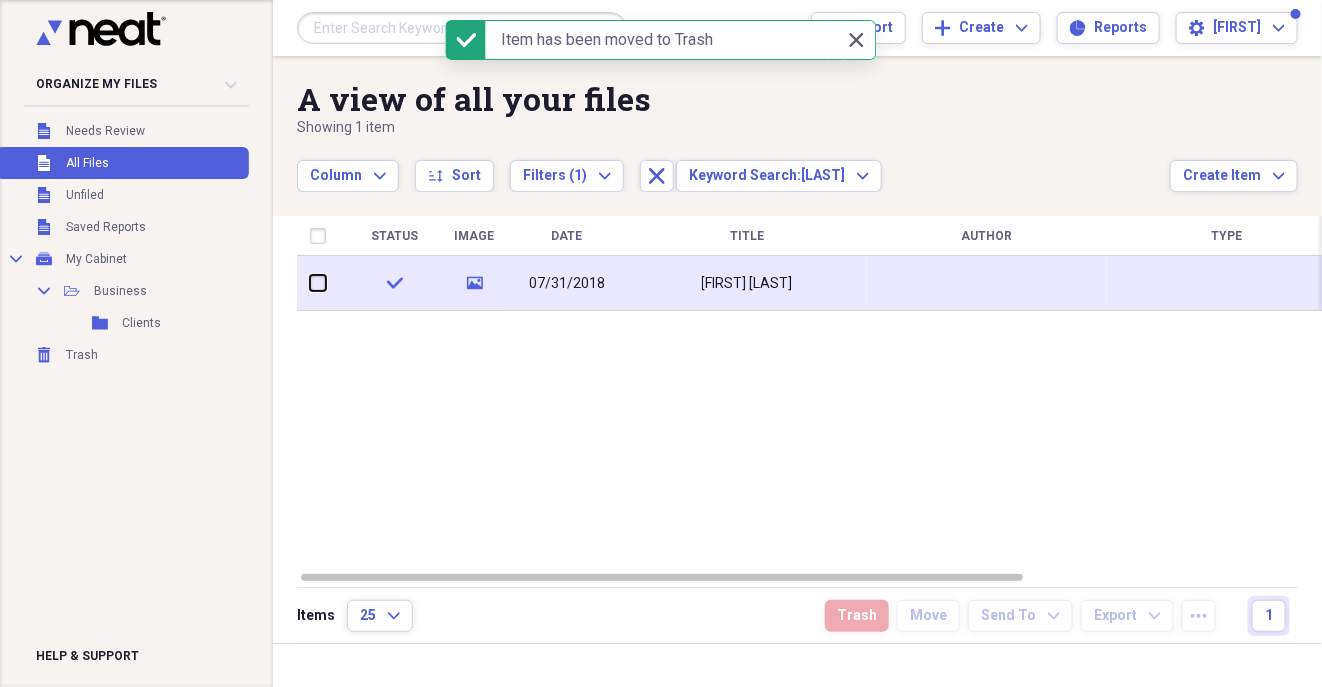 click at bounding box center (310, 283) 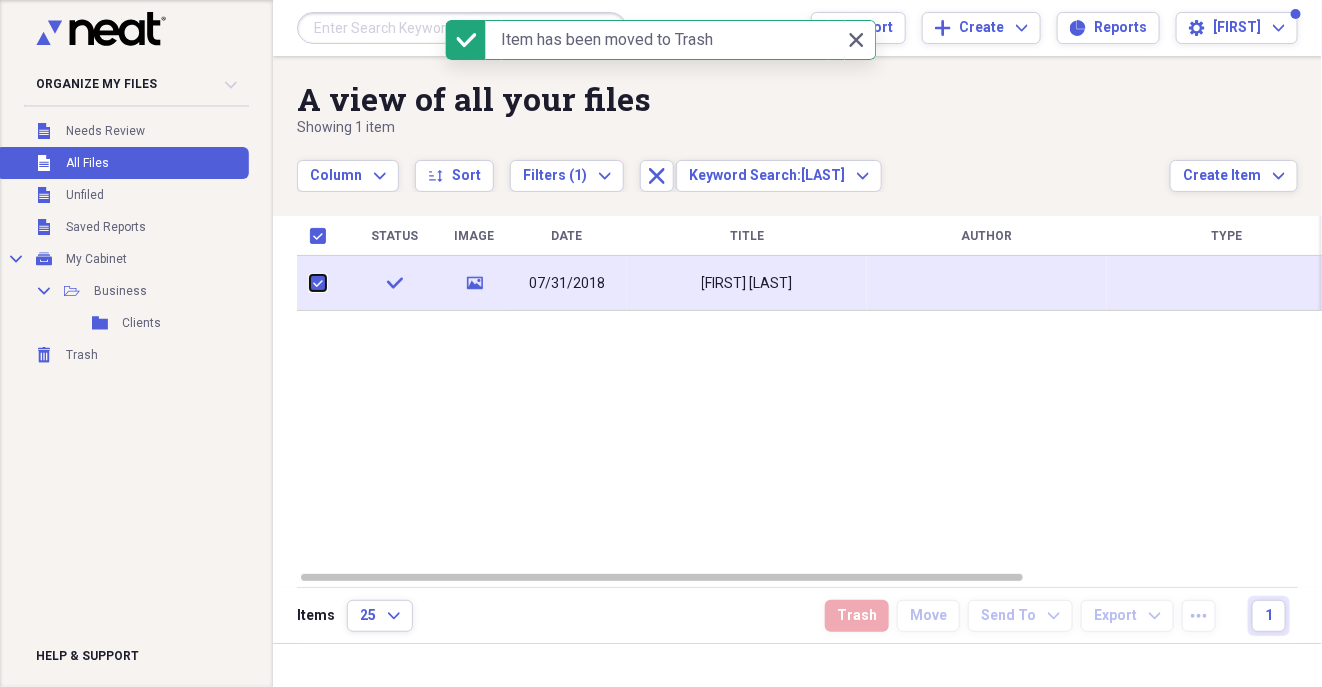 checkbox on "true" 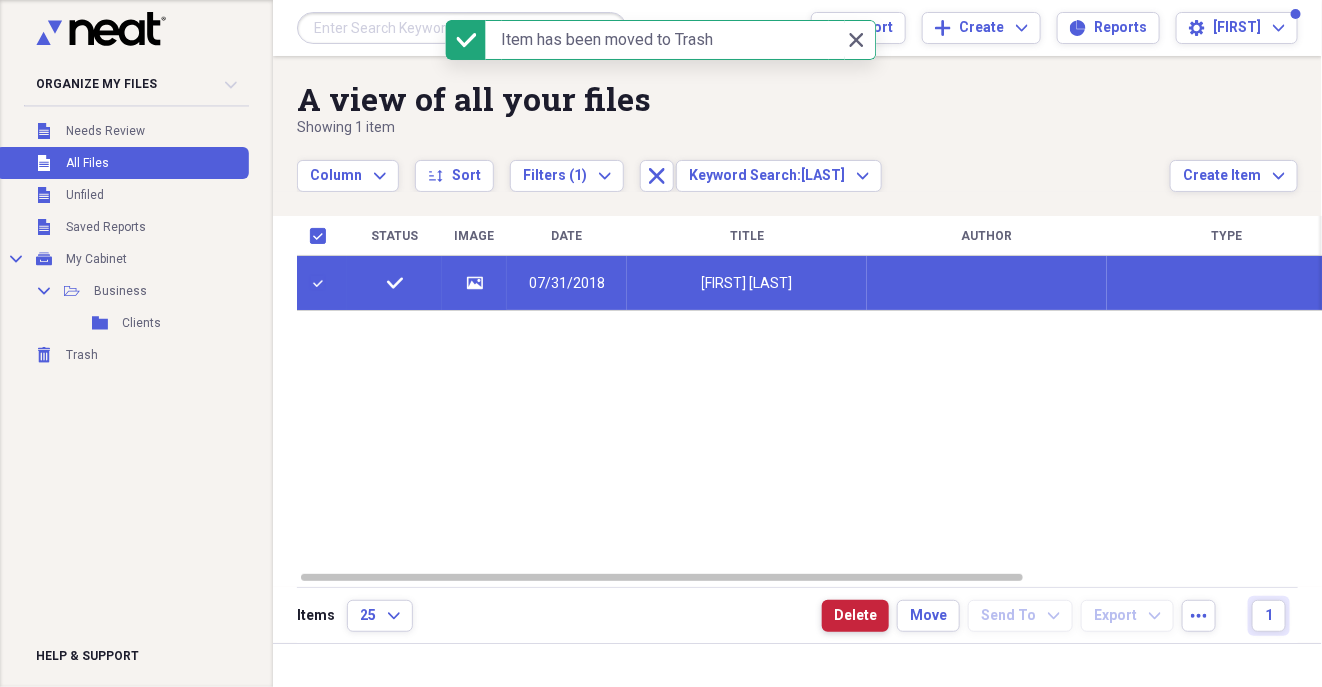 click on "Delete" at bounding box center [855, 616] 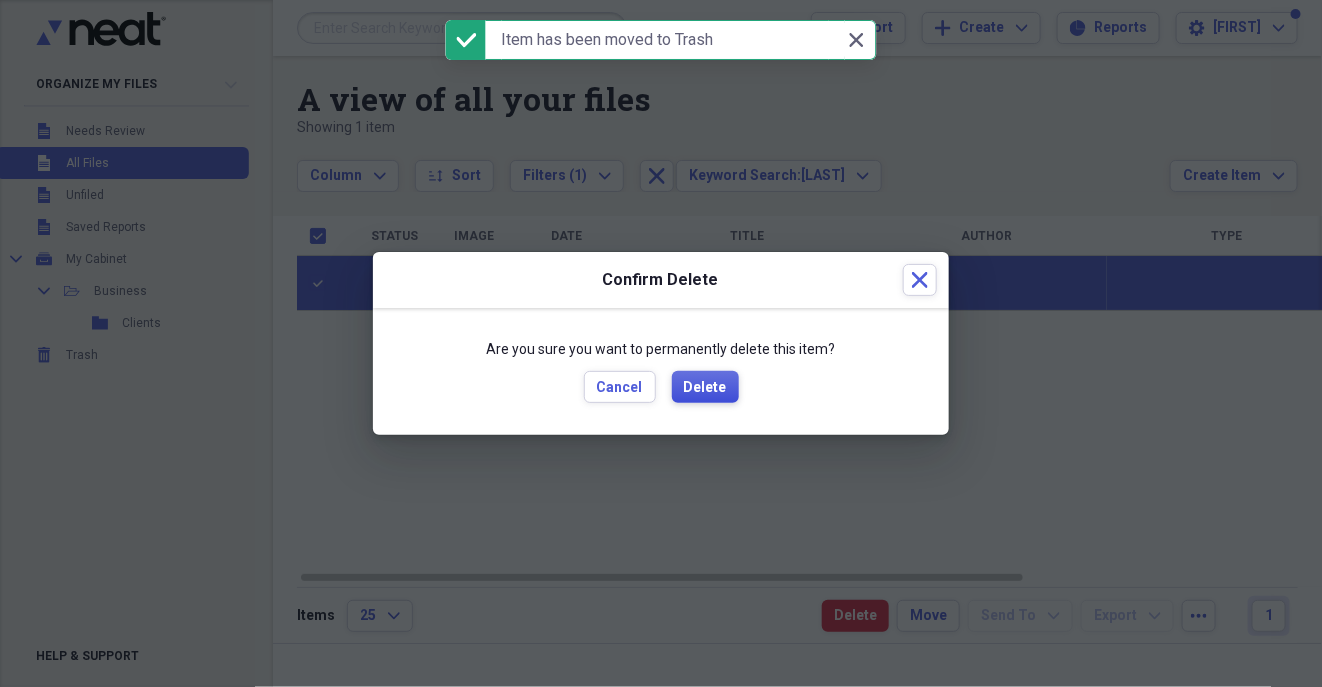click on "Delete" at bounding box center (705, 387) 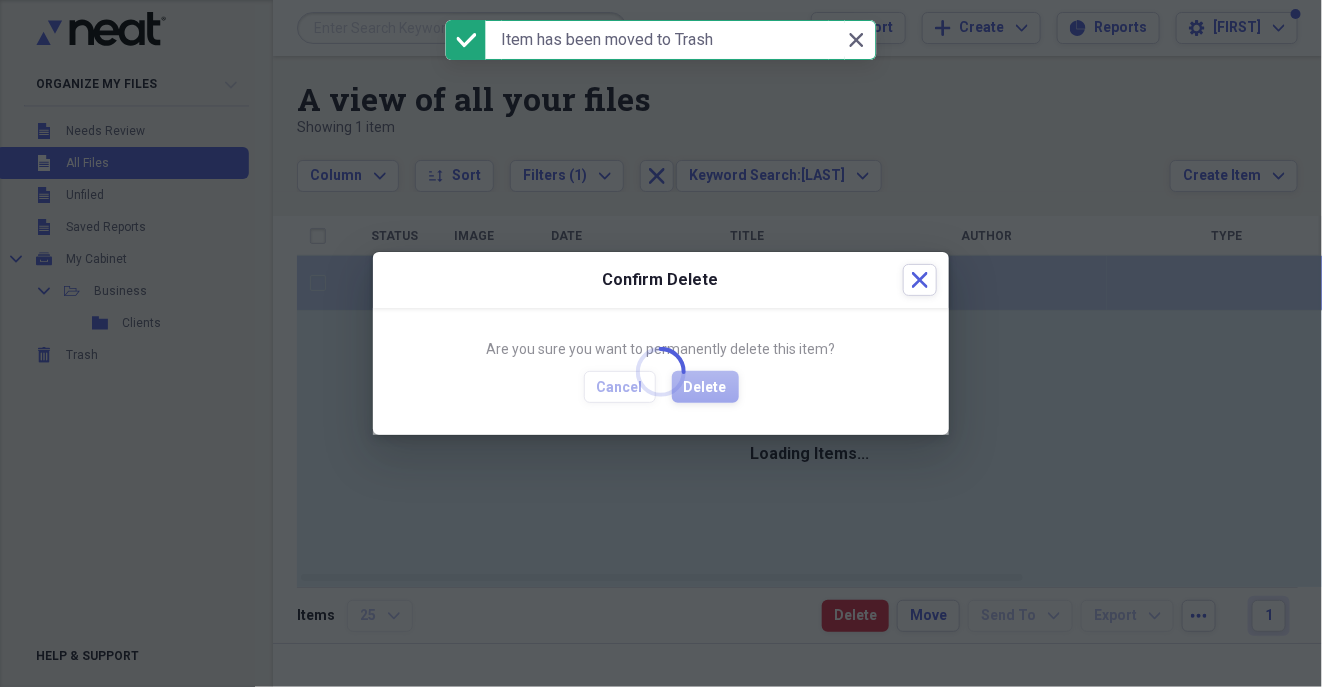 checkbox on "false" 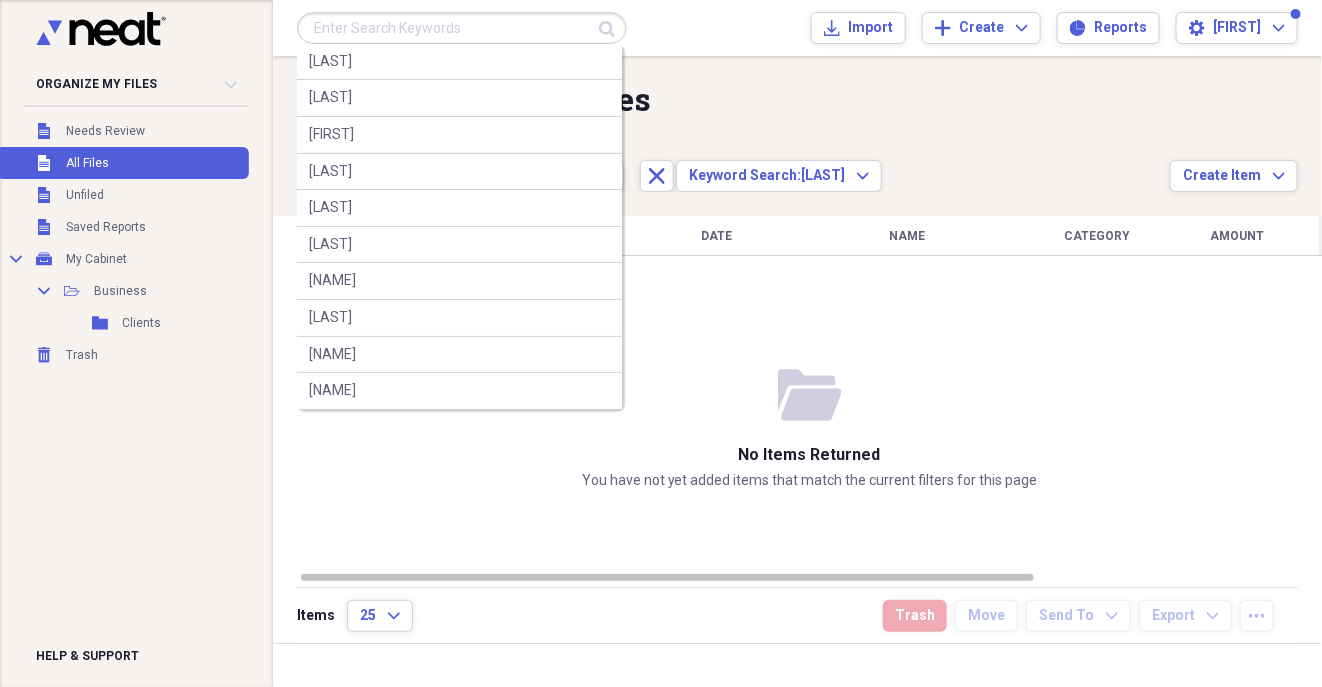 click at bounding box center (462, 28) 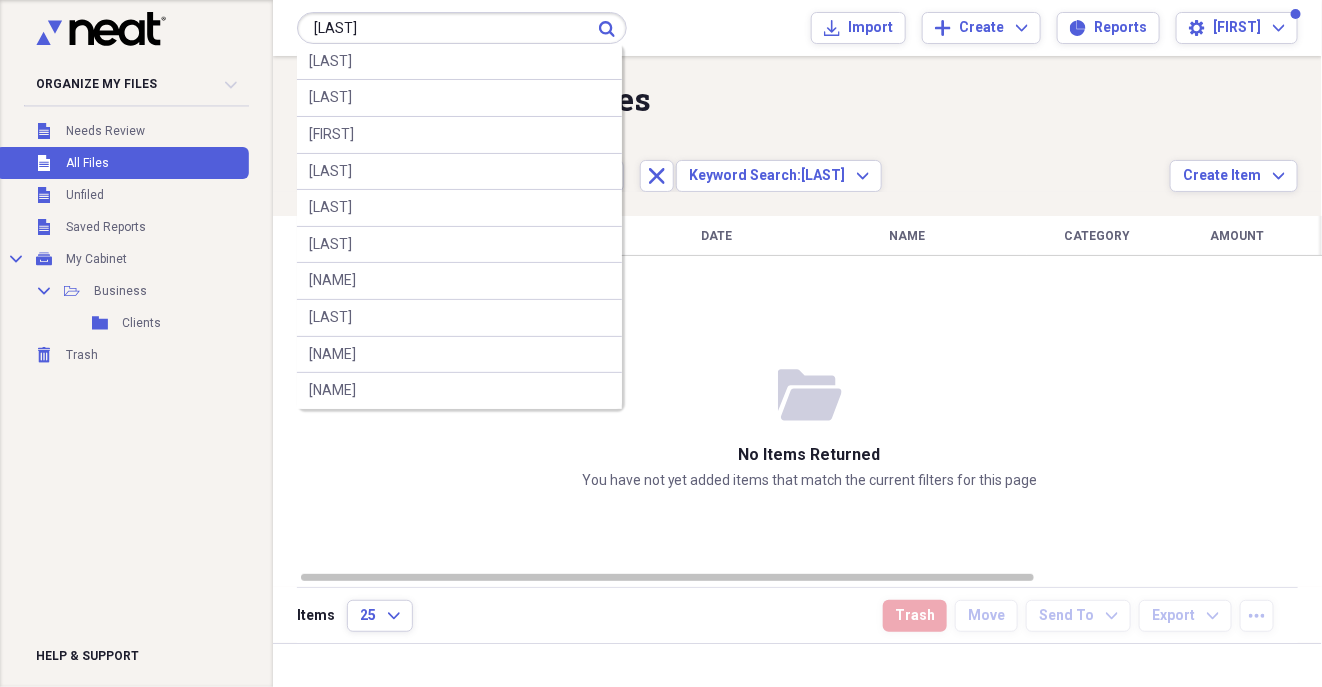 type on "[LAST]" 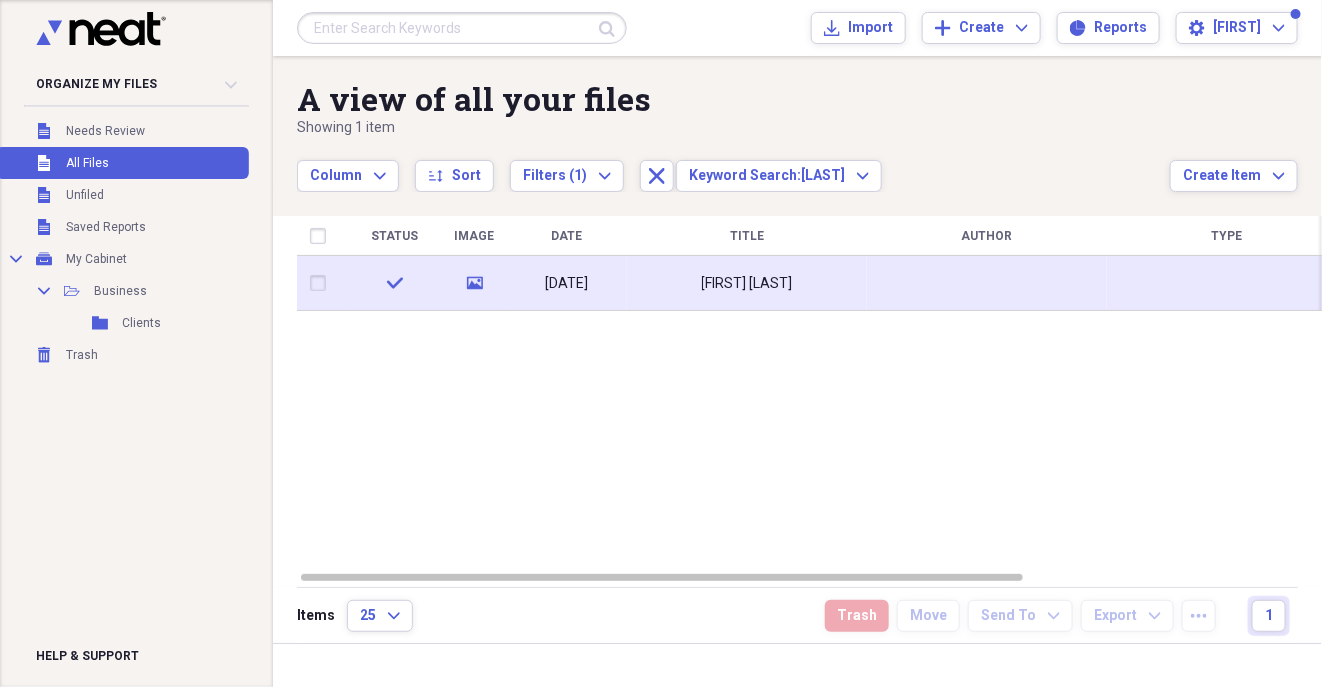 click on "[FIRST] [LAST]" at bounding box center [747, 283] 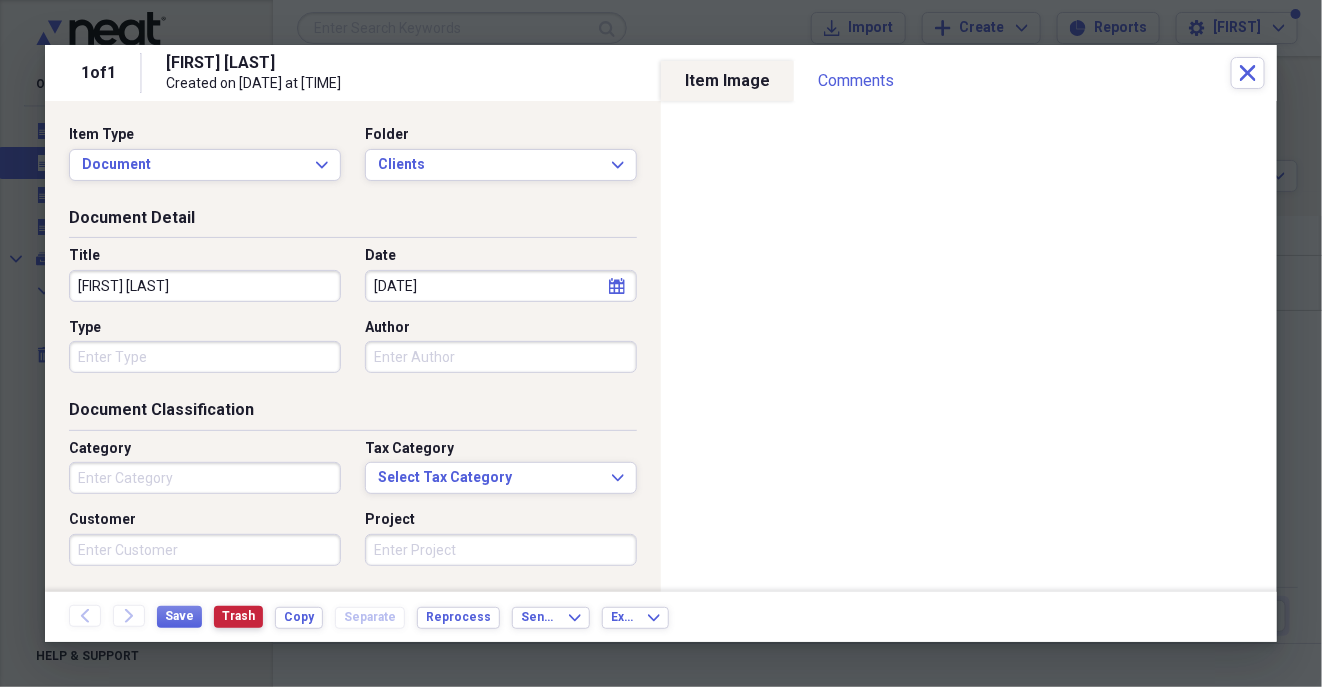 click on "Trash" at bounding box center (238, 616) 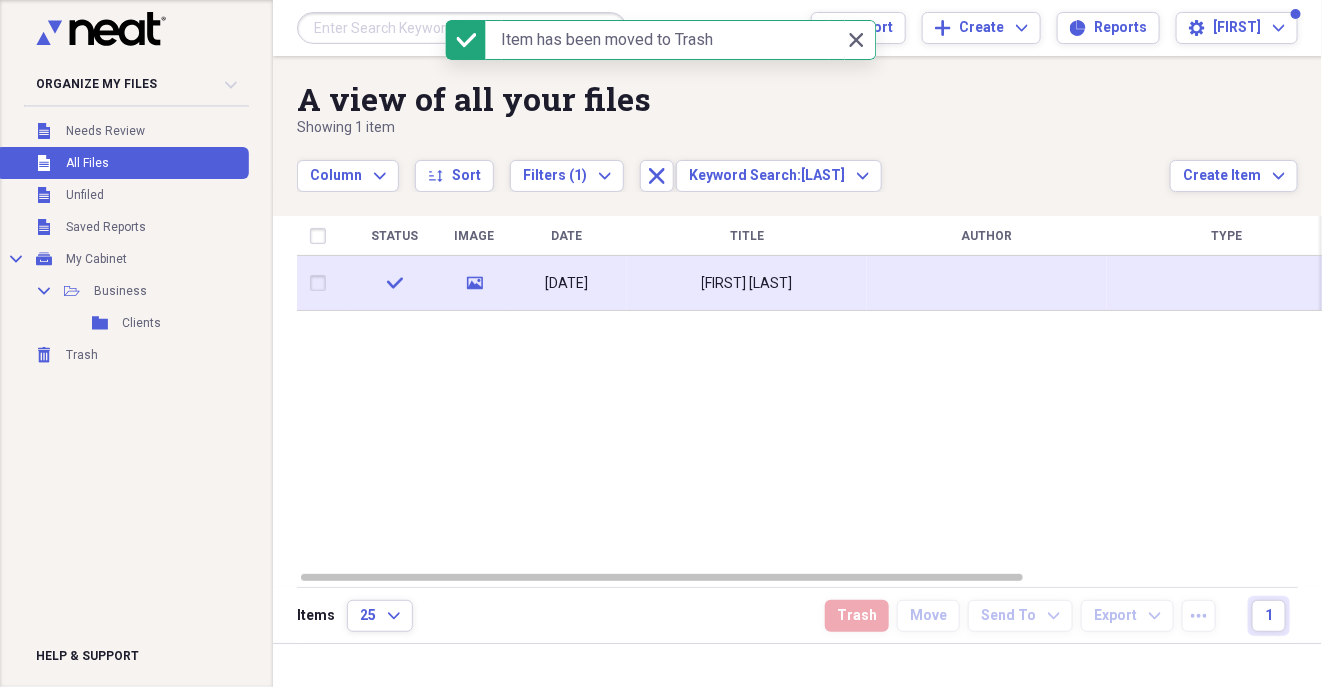 click at bounding box center [322, 283] 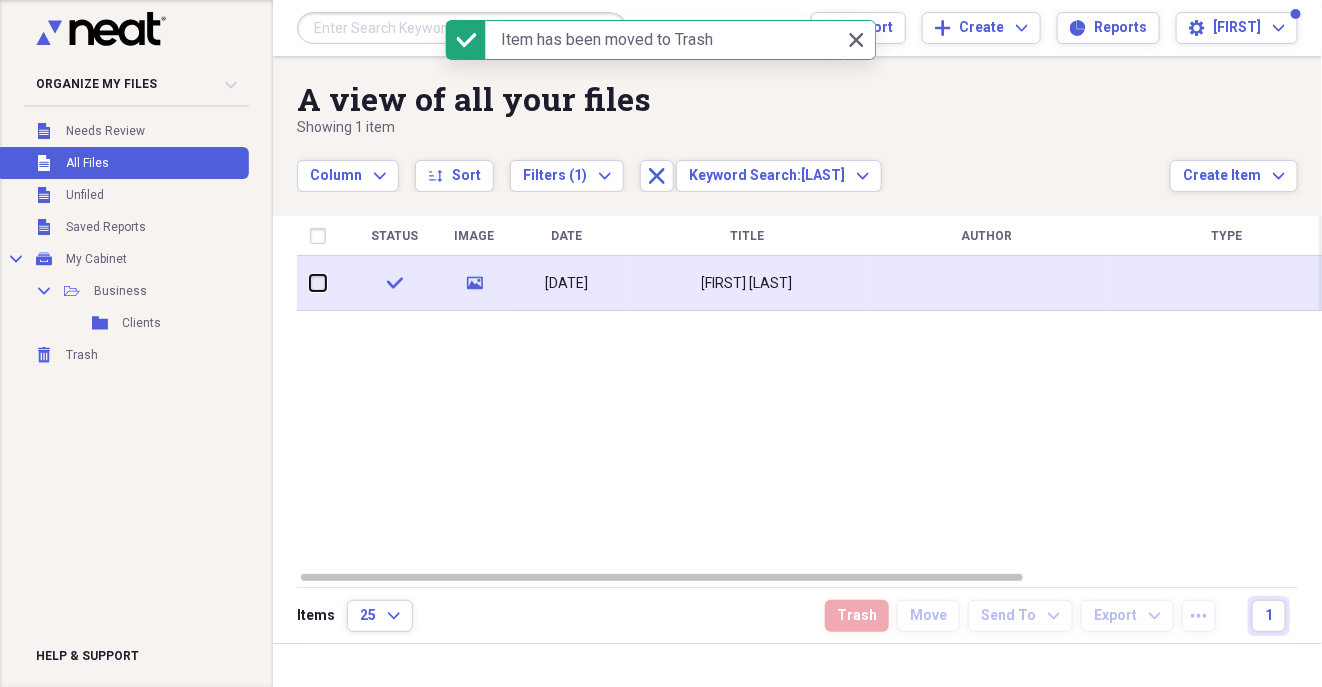 click at bounding box center [310, 283] 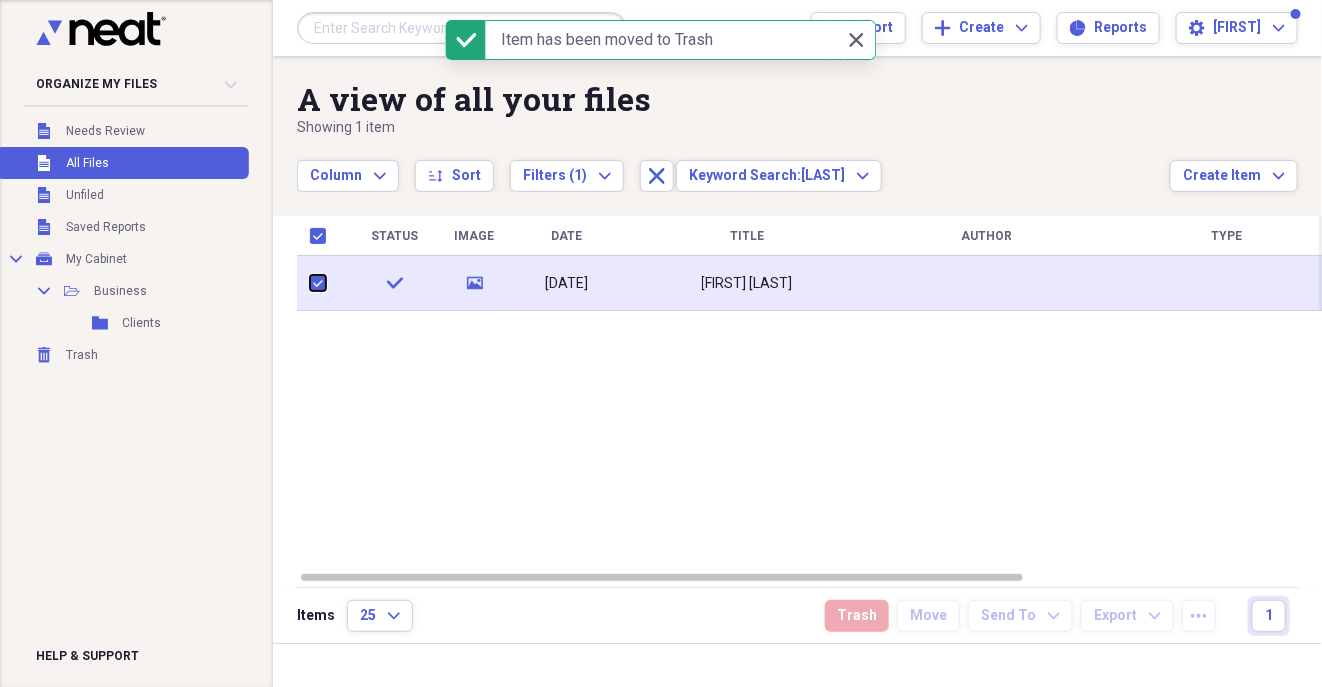 checkbox on "true" 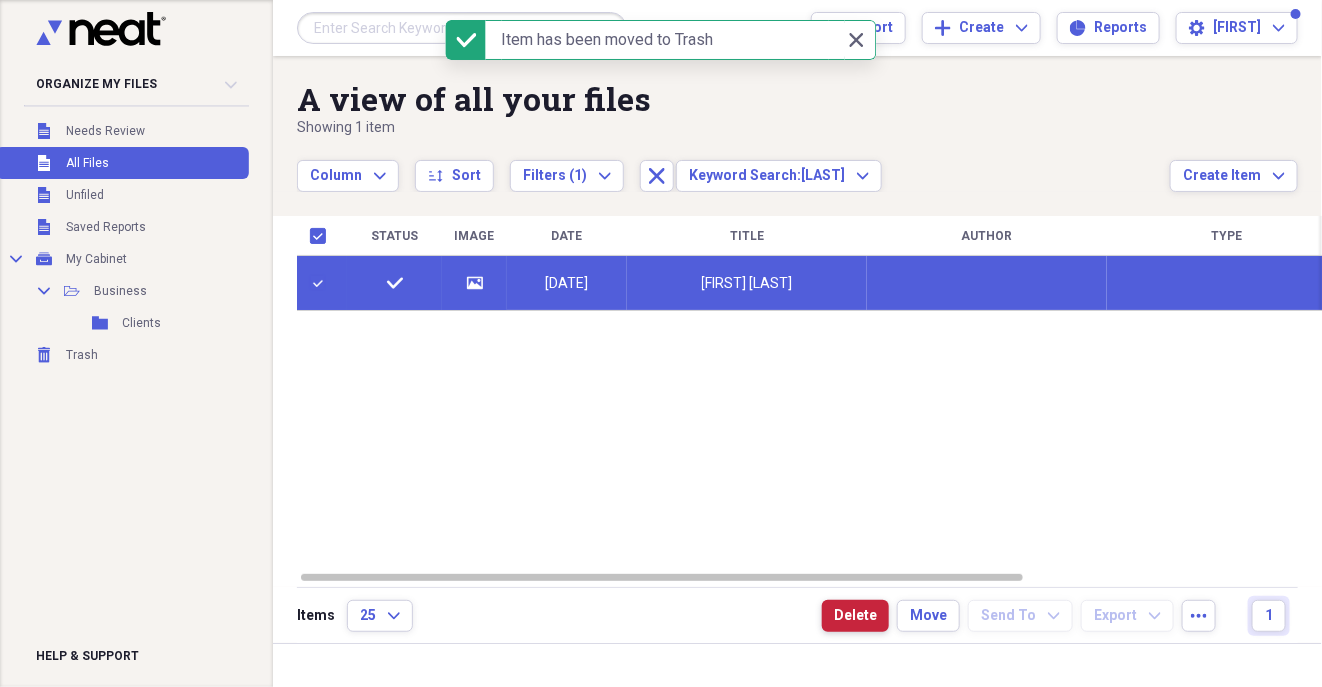 click on "Delete" at bounding box center [855, 616] 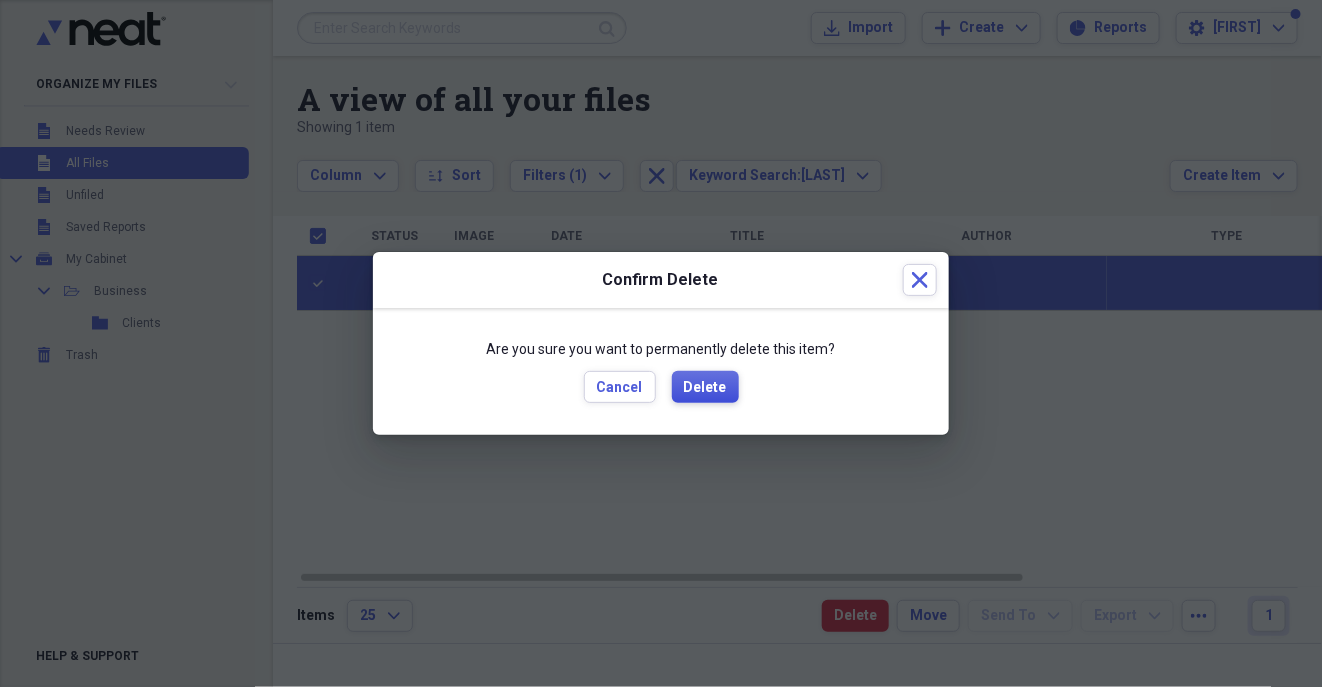 click on "Delete" at bounding box center (705, 388) 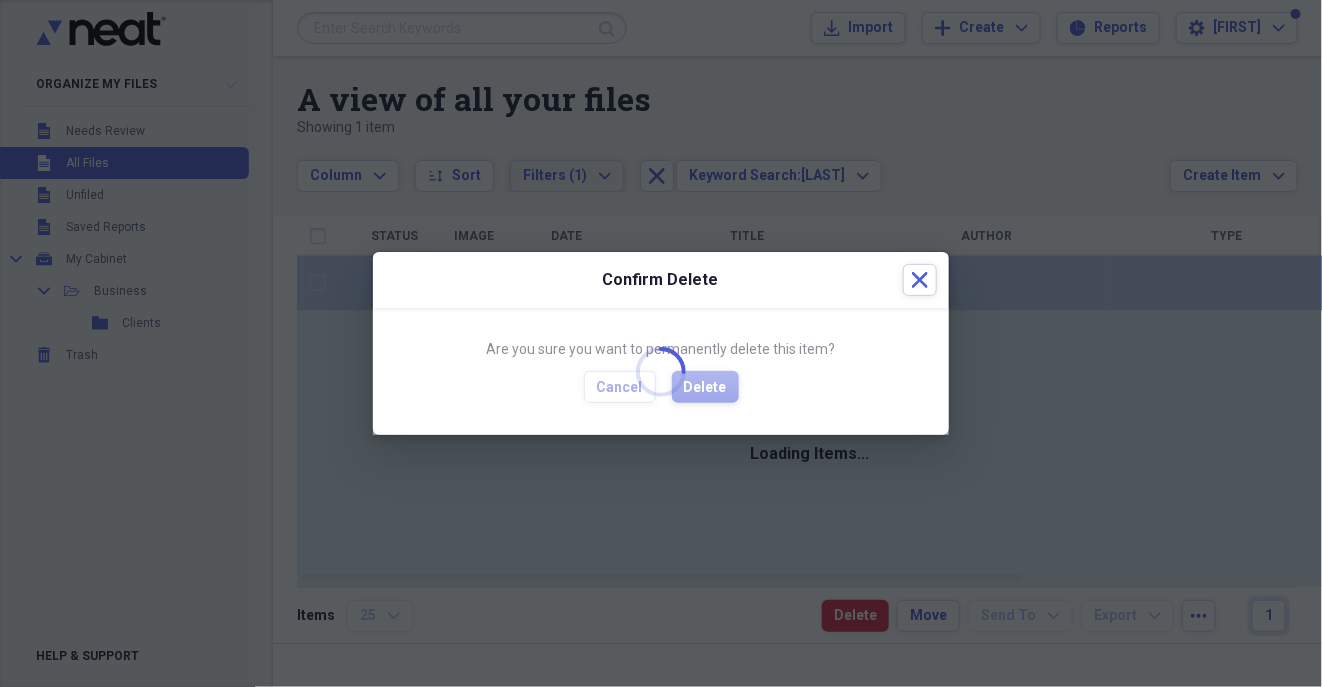 checkbox on "false" 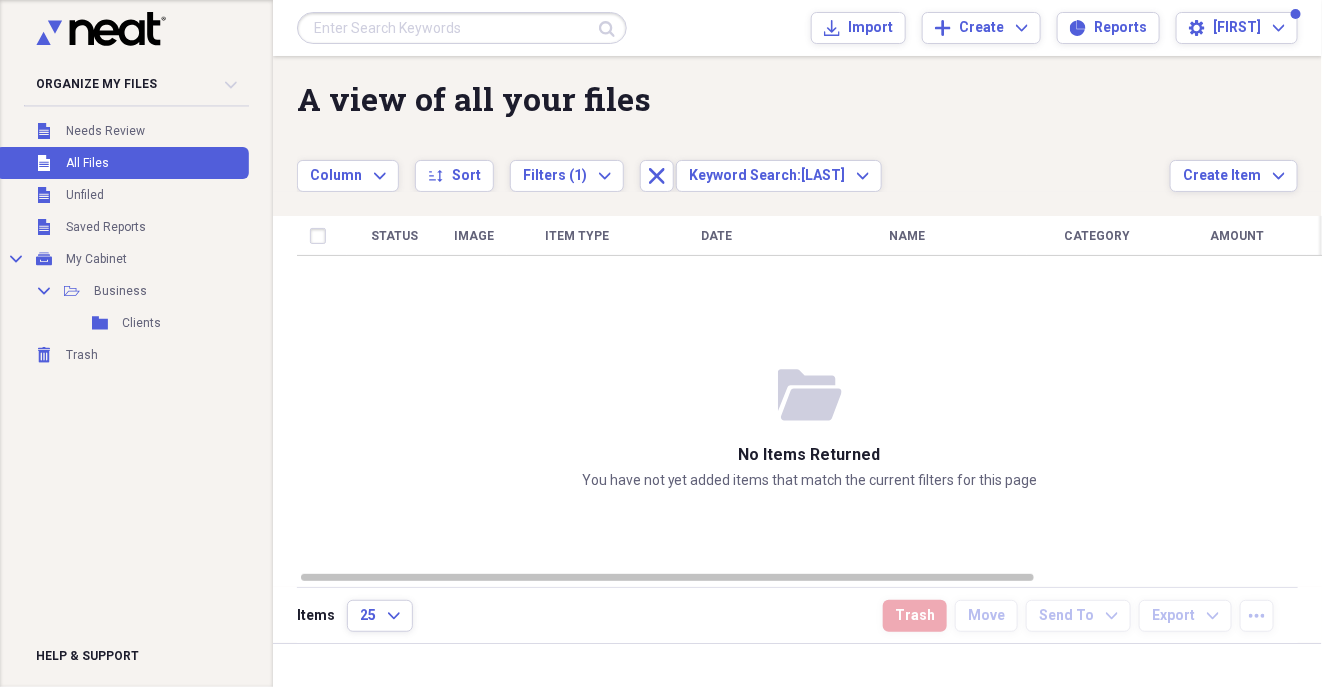 click at bounding box center [462, 28] 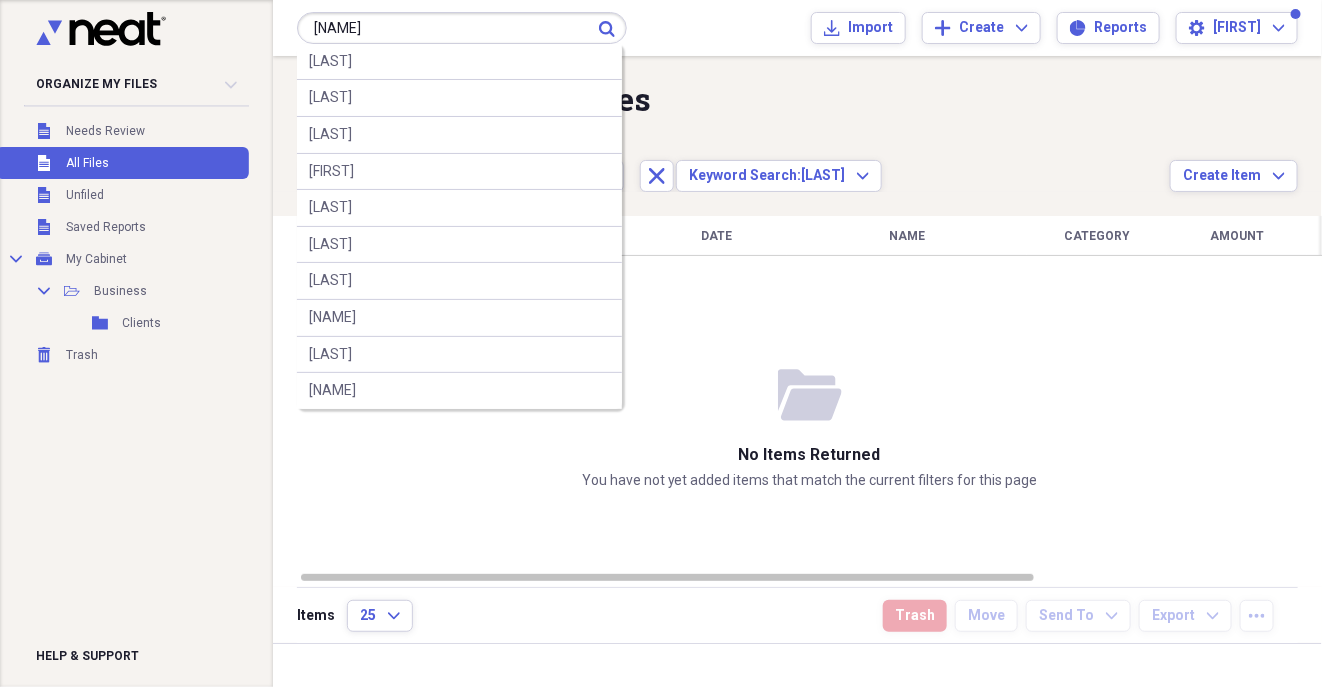 type on "[NAME]" 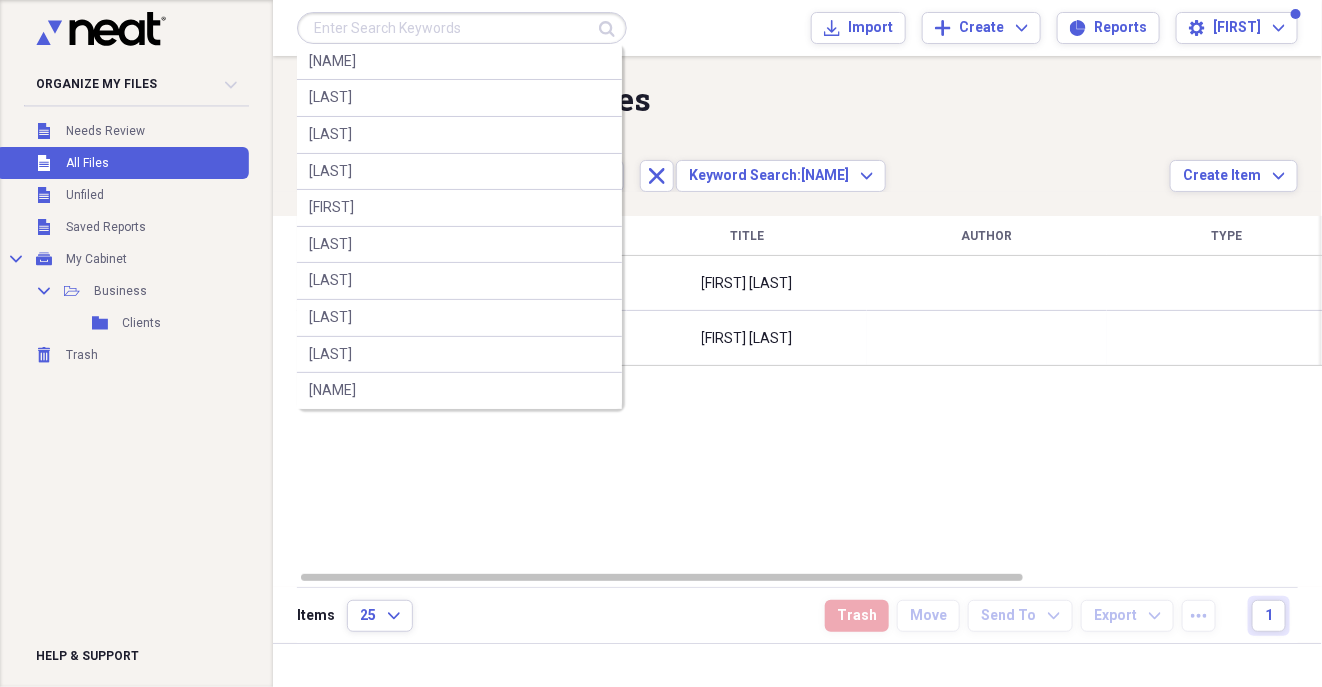click at bounding box center [462, 28] 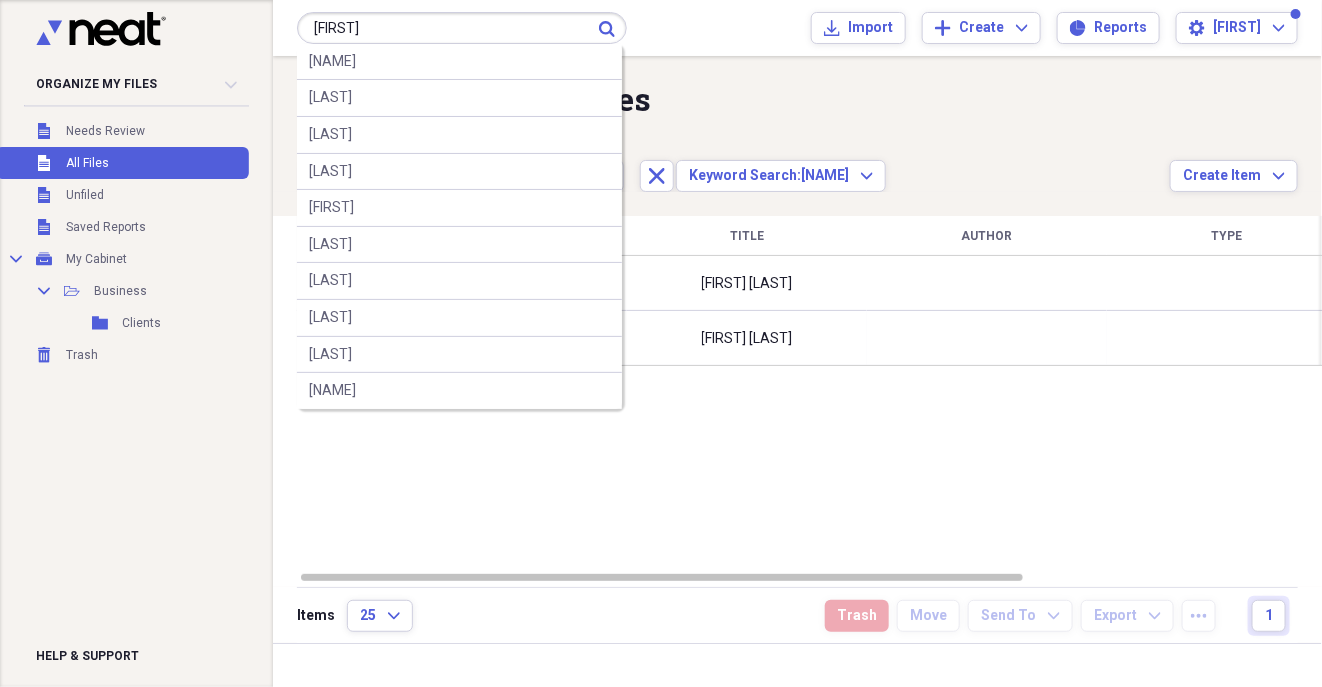 type on "[FIRST]" 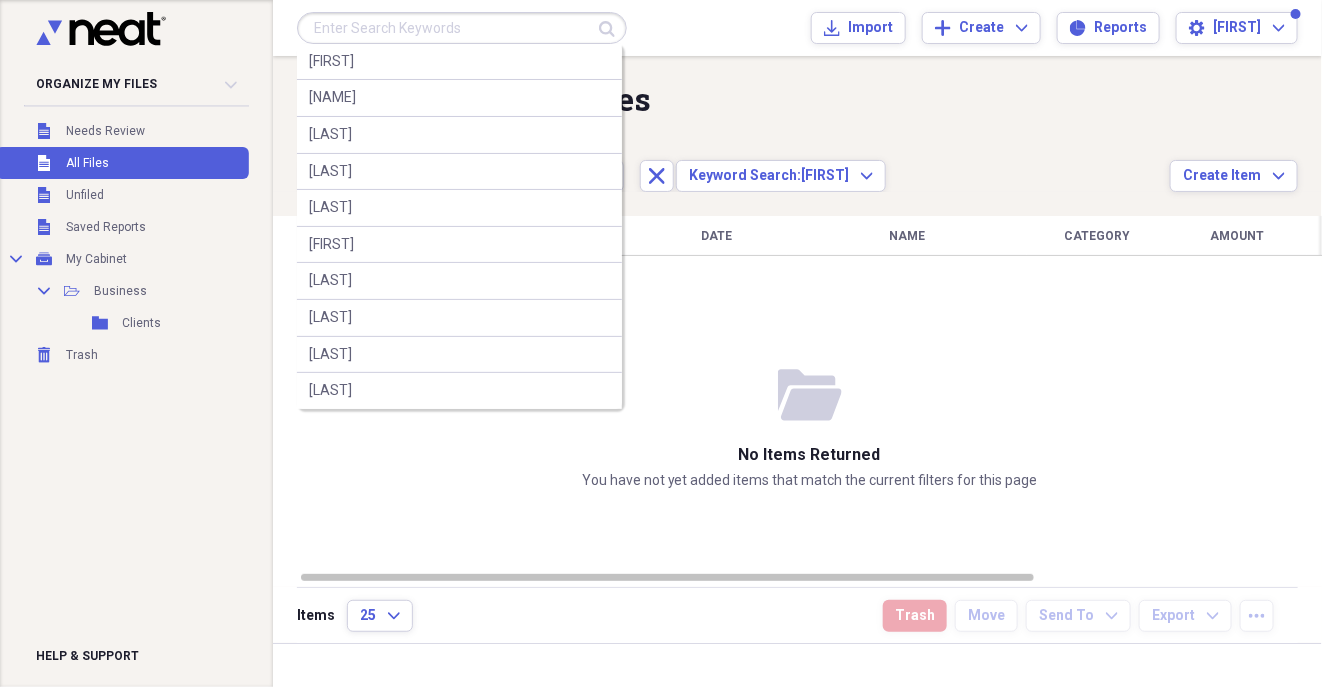 click at bounding box center (462, 28) 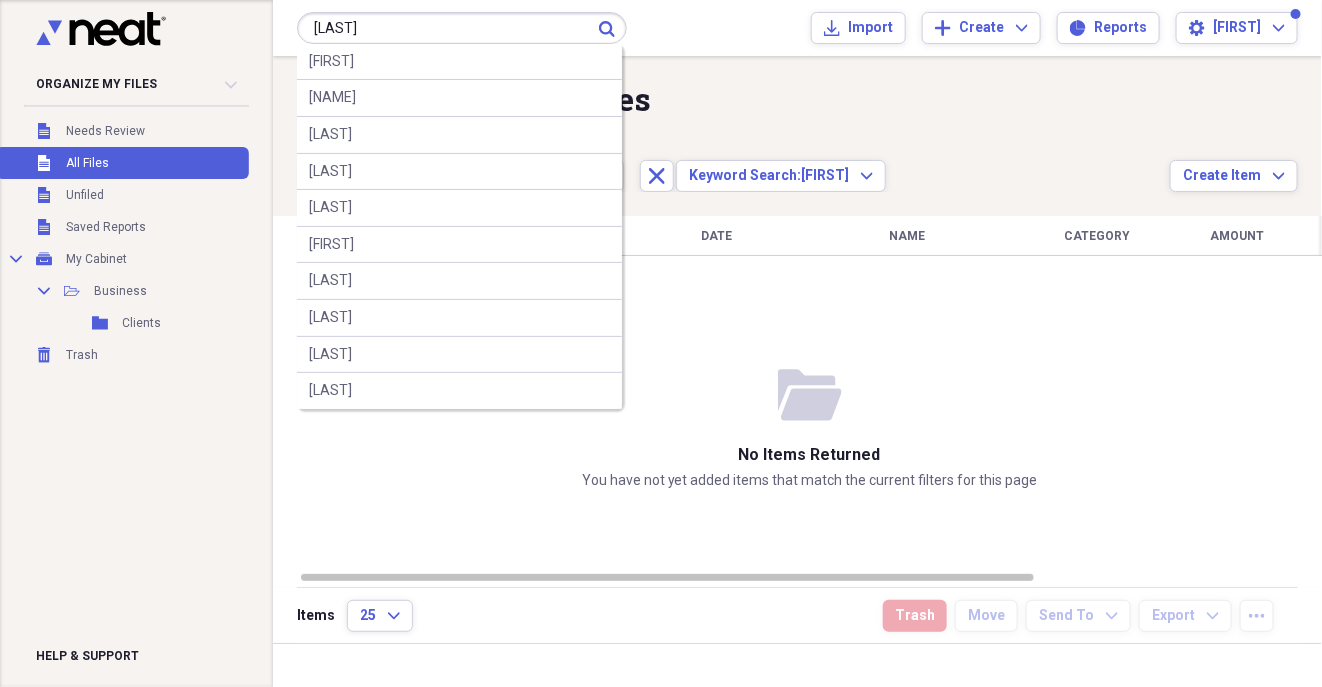 type on "[LAST]" 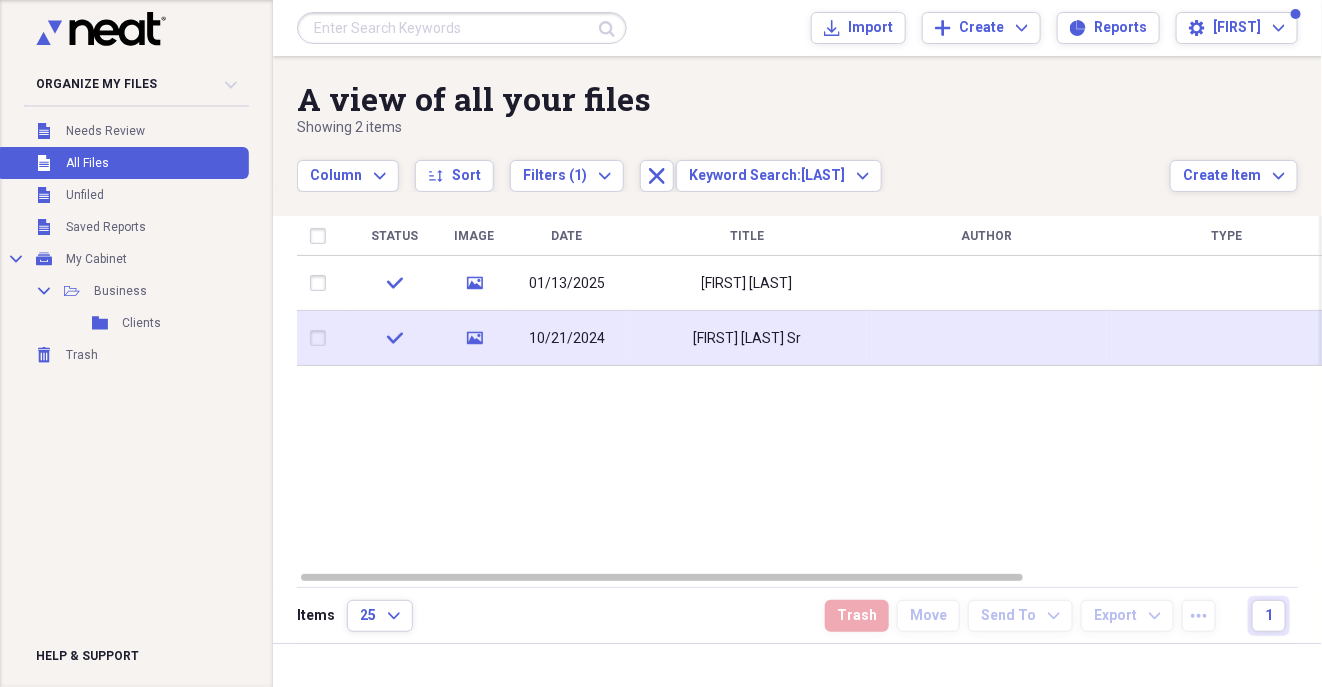 click on "[FIRST] [LAST] Sr" at bounding box center (747, 338) 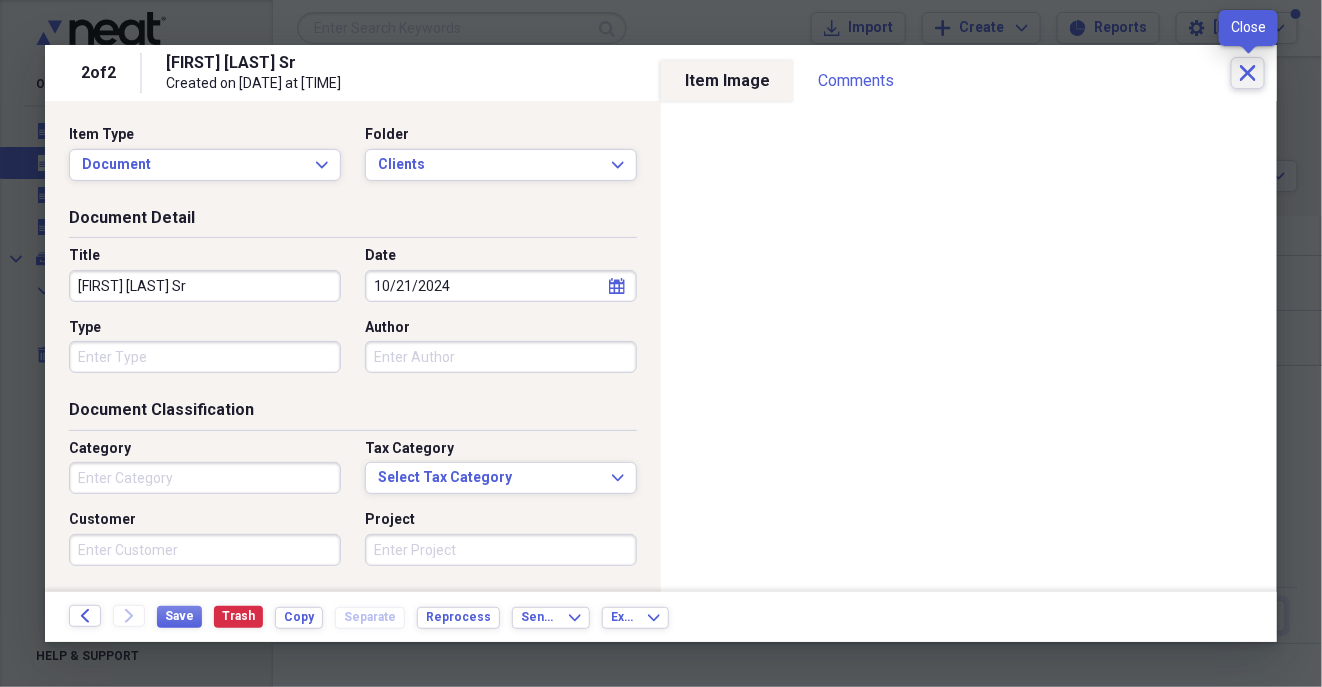 click 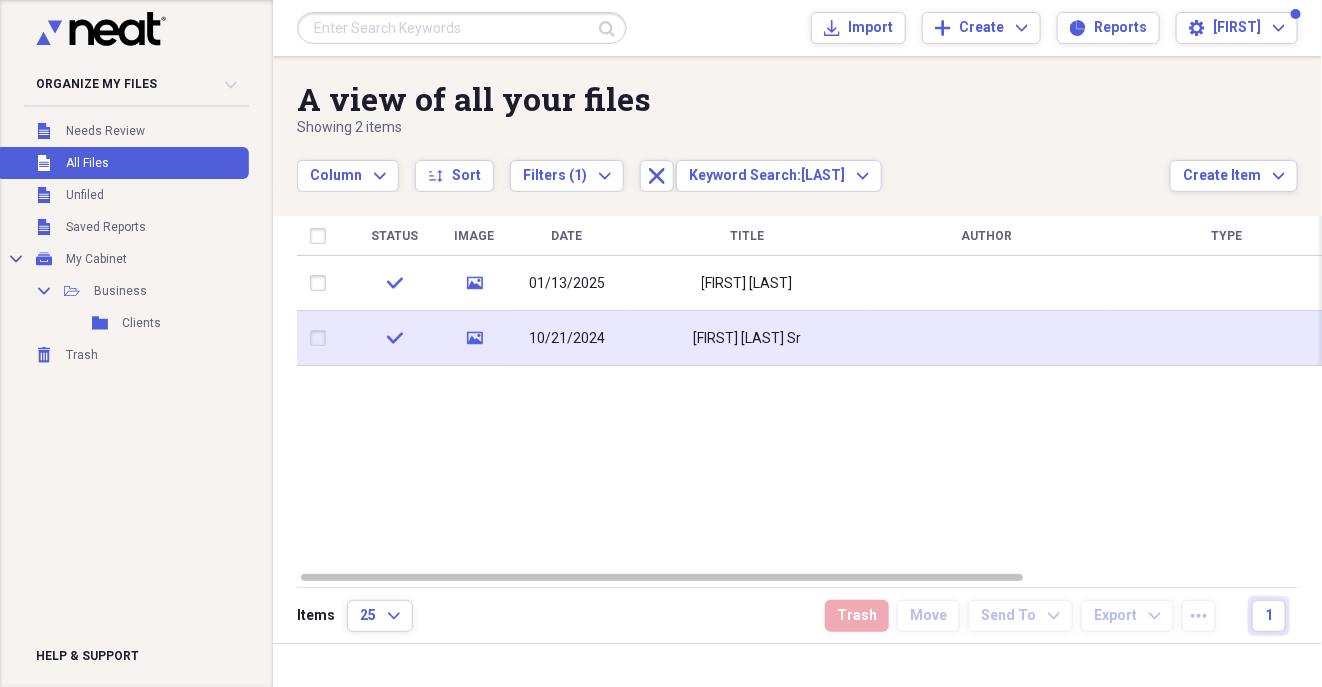 click on "10/21/2024" at bounding box center [567, 339] 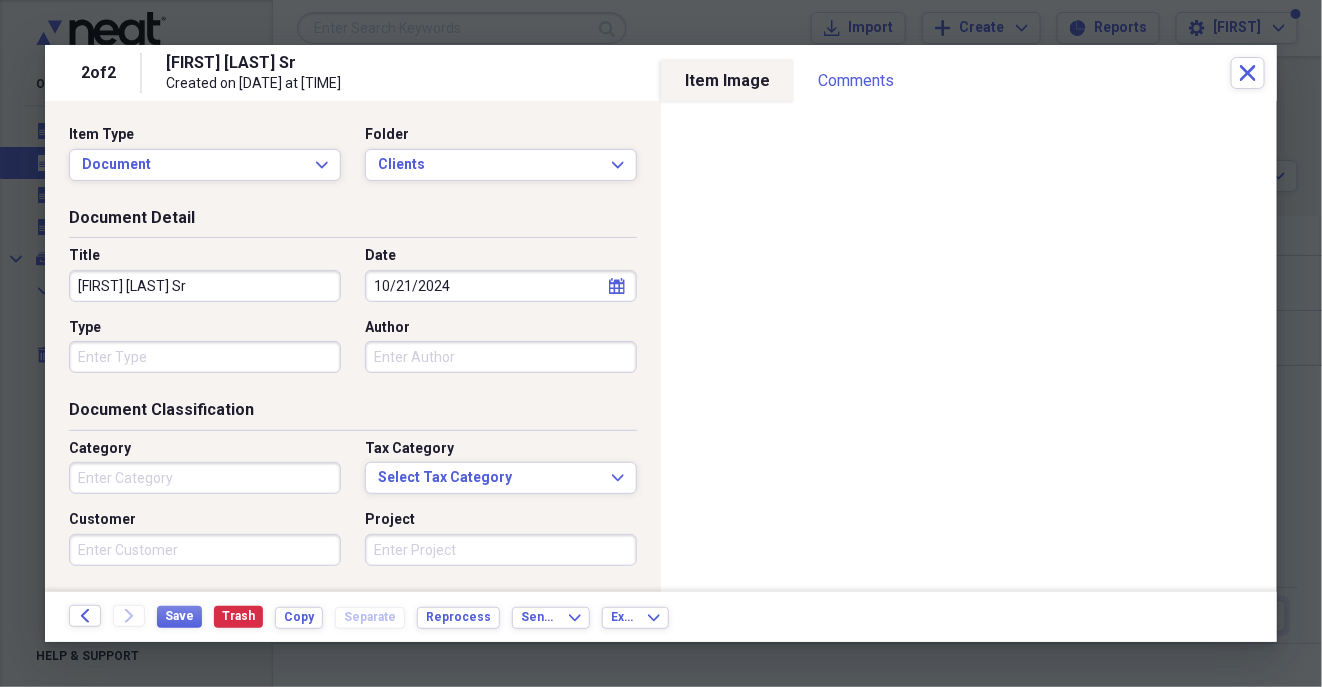 click at bounding box center [661, 343] 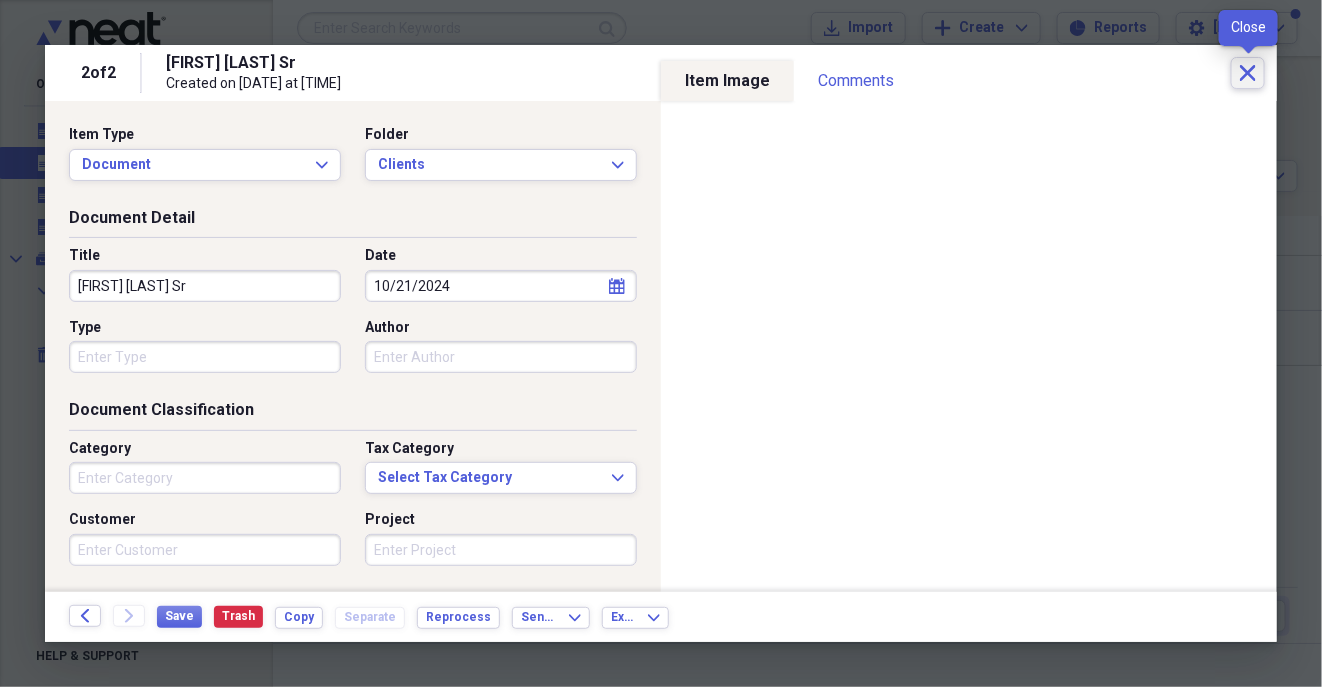 click on "Close" 